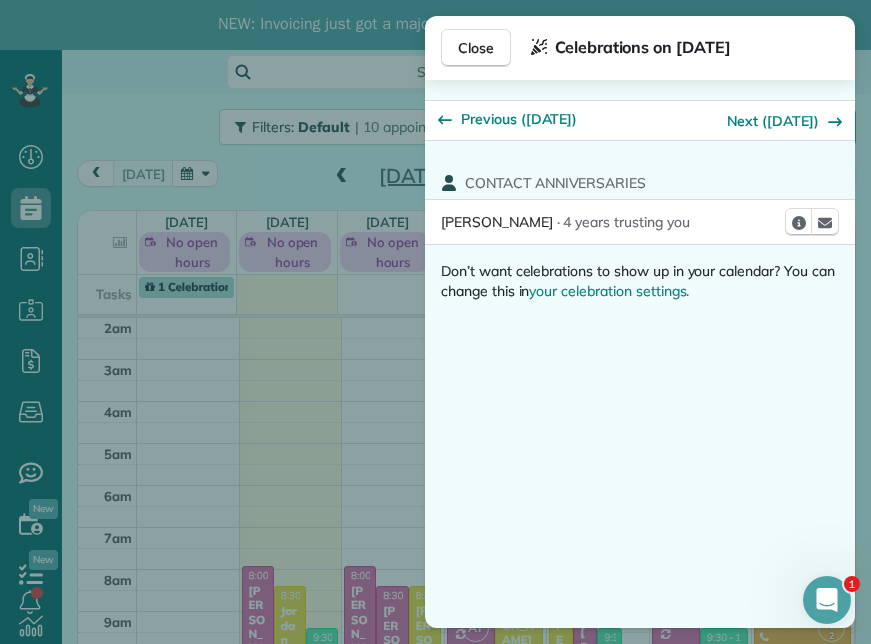 scroll, scrollTop: 50, scrollLeft: 0, axis: vertical 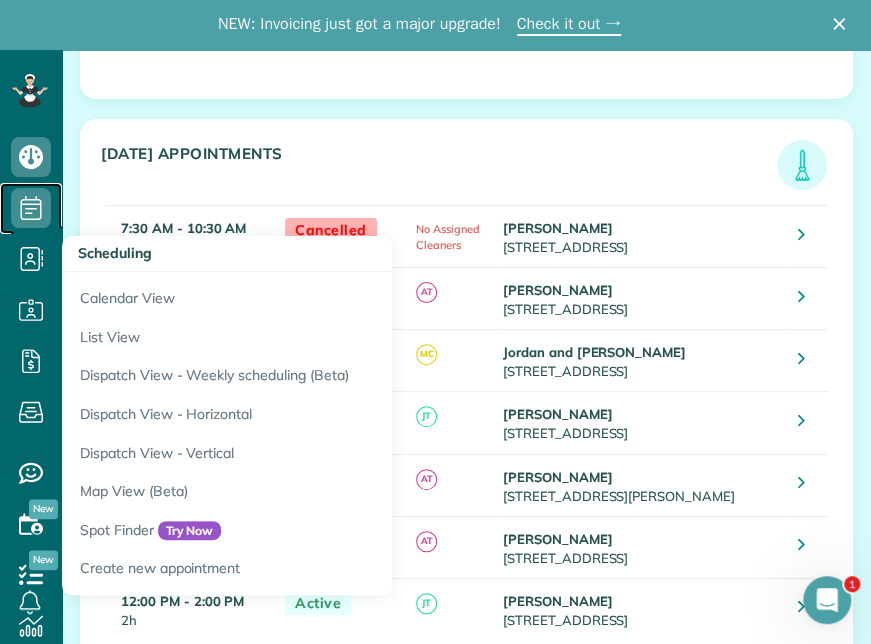 click 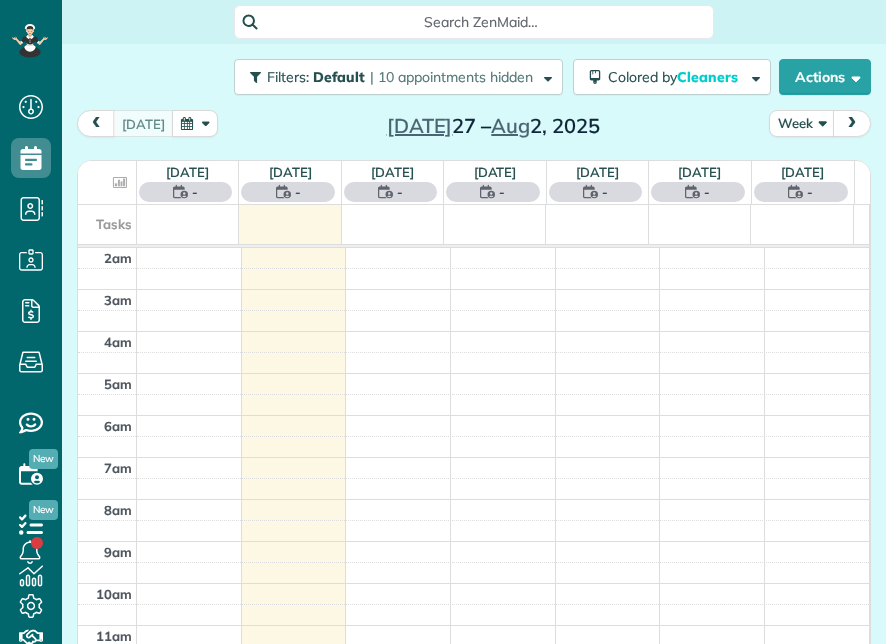 scroll, scrollTop: 0, scrollLeft: 0, axis: both 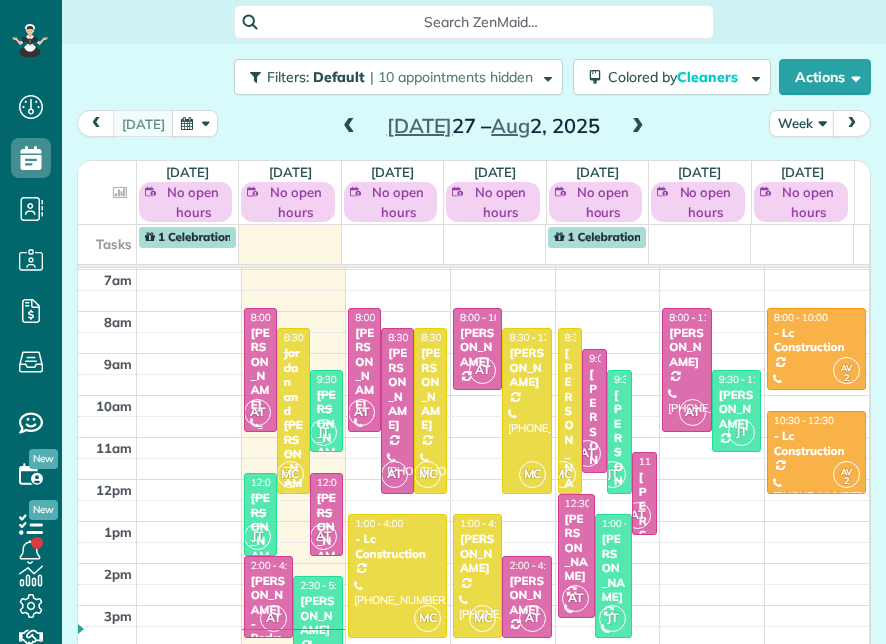 click on "AT" at bounding box center (257, 412) 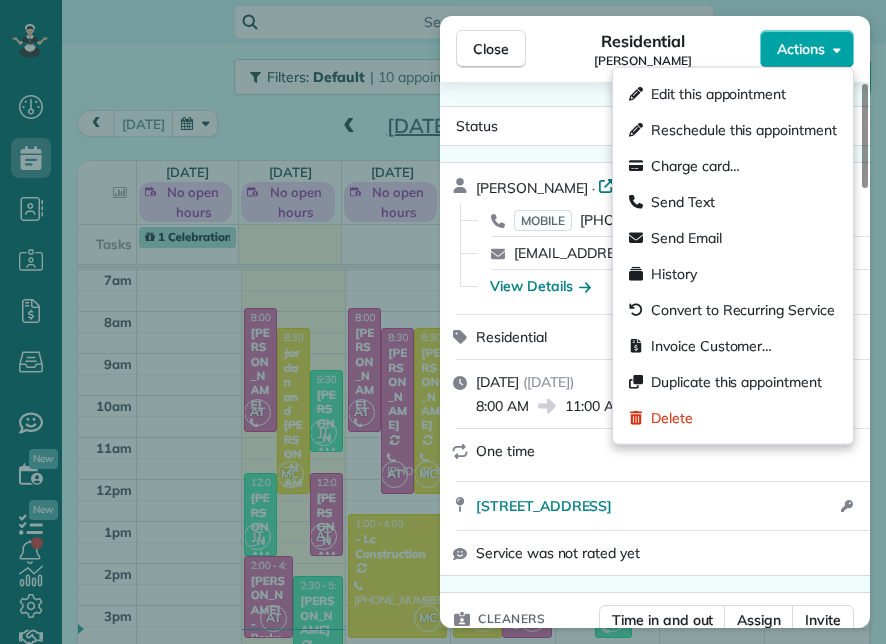 click 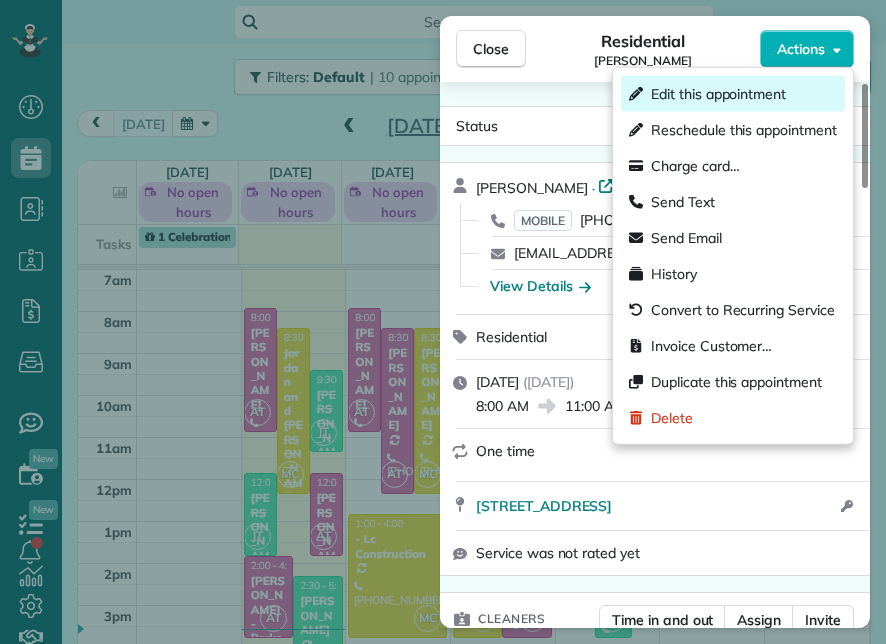 click on "Edit this appointment" at bounding box center (718, 94) 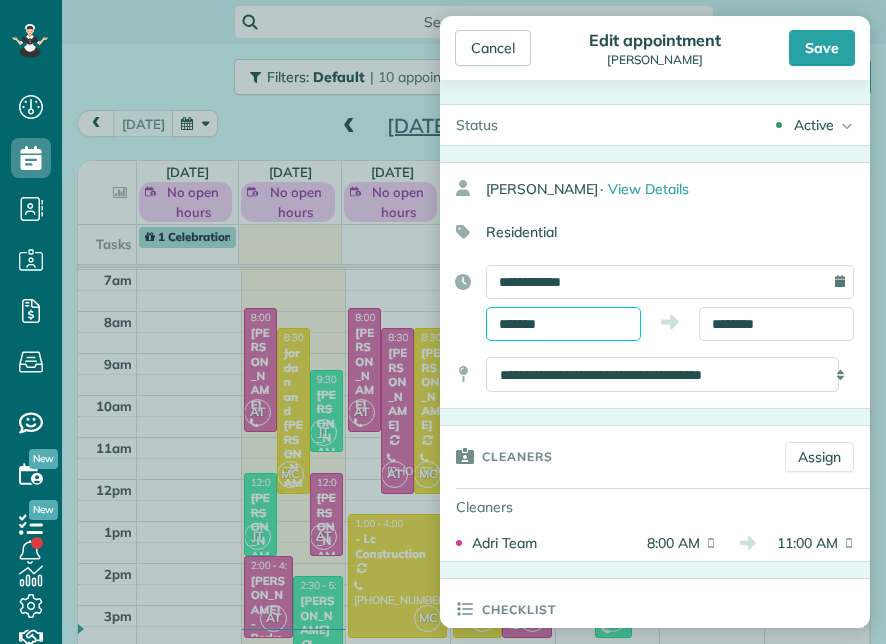 click on "*******" at bounding box center (563, 324) 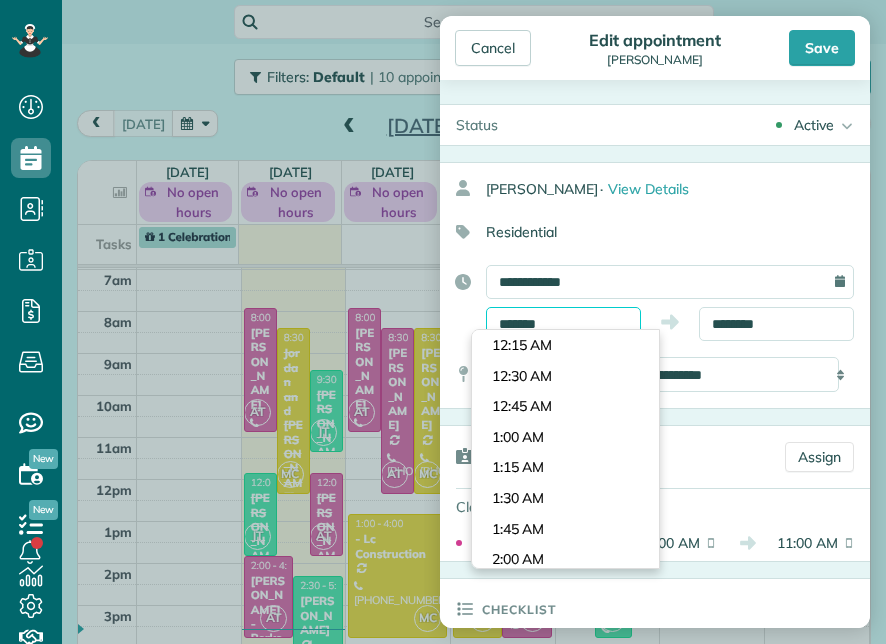 scroll, scrollTop: 916, scrollLeft: 0, axis: vertical 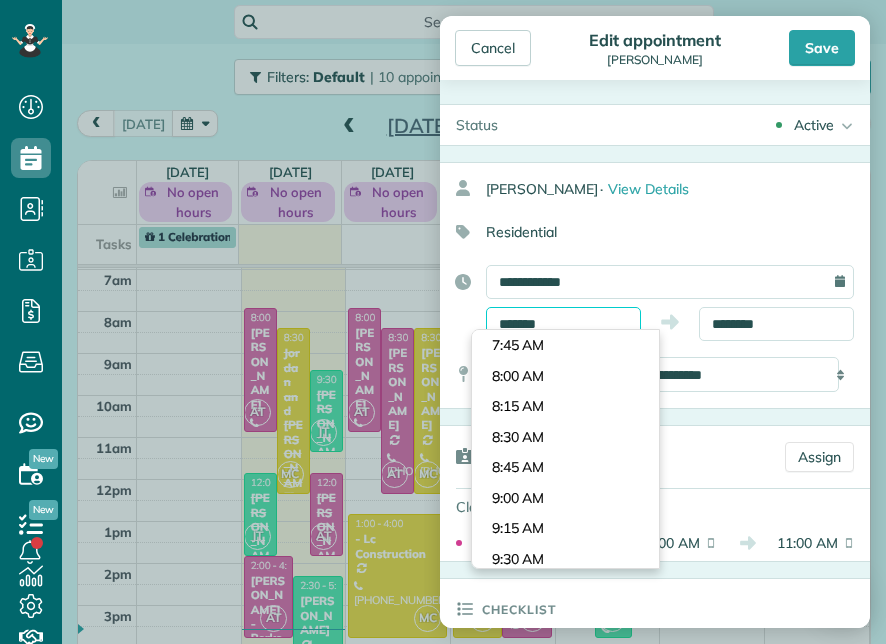 type on "*******" 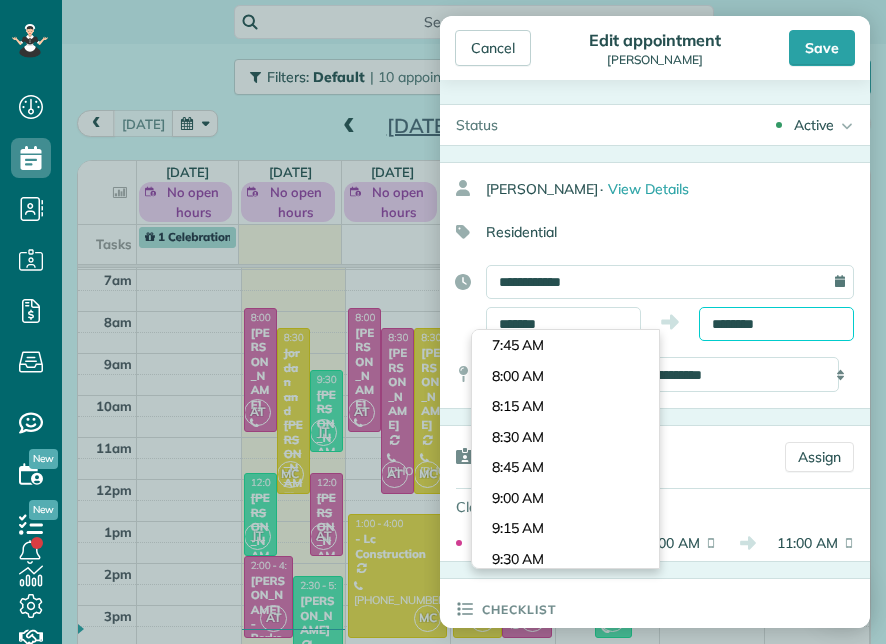 click on "********" at bounding box center [776, 324] 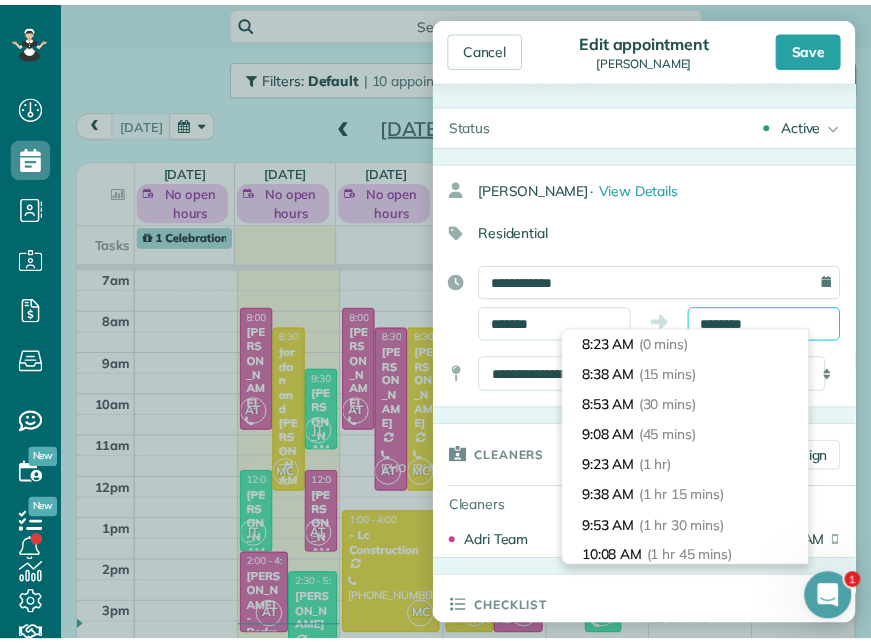 scroll, scrollTop: 0, scrollLeft: 0, axis: both 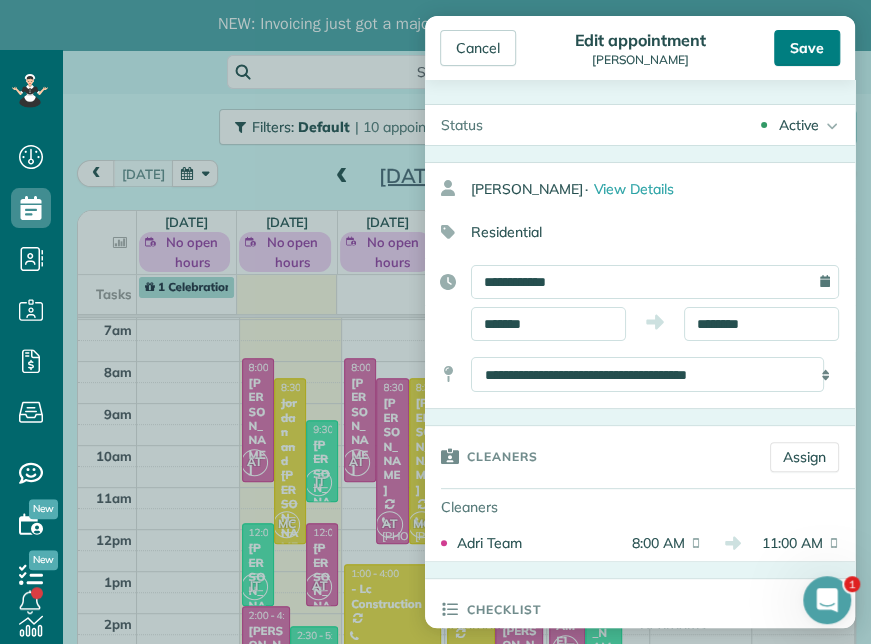 type on "*******" 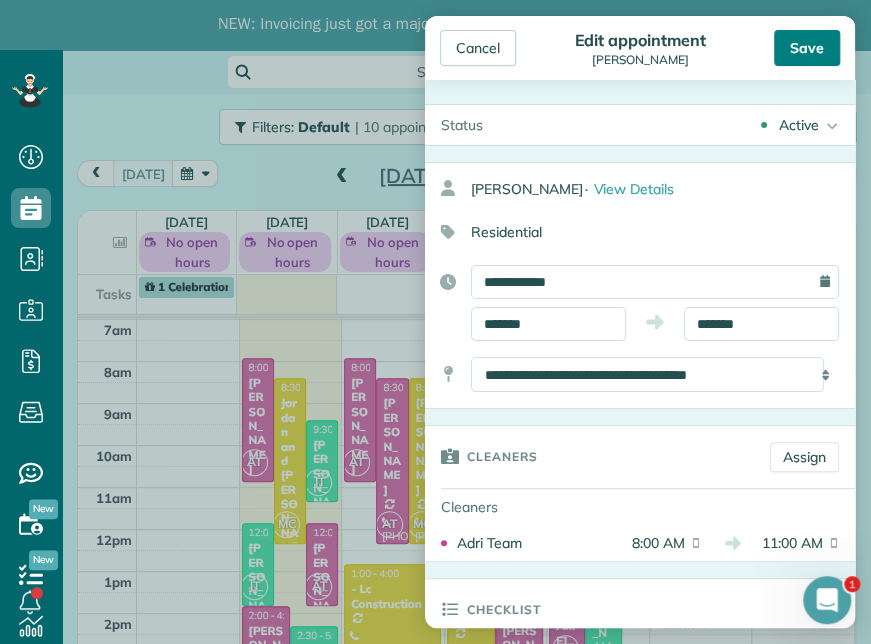 click on "Save" at bounding box center [807, 48] 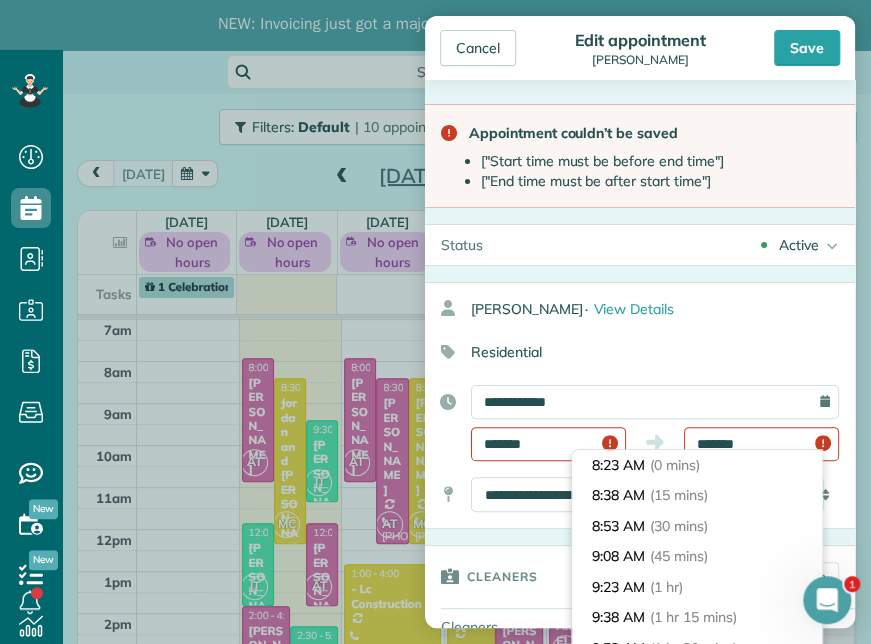 click on "*******" at bounding box center (761, 444) 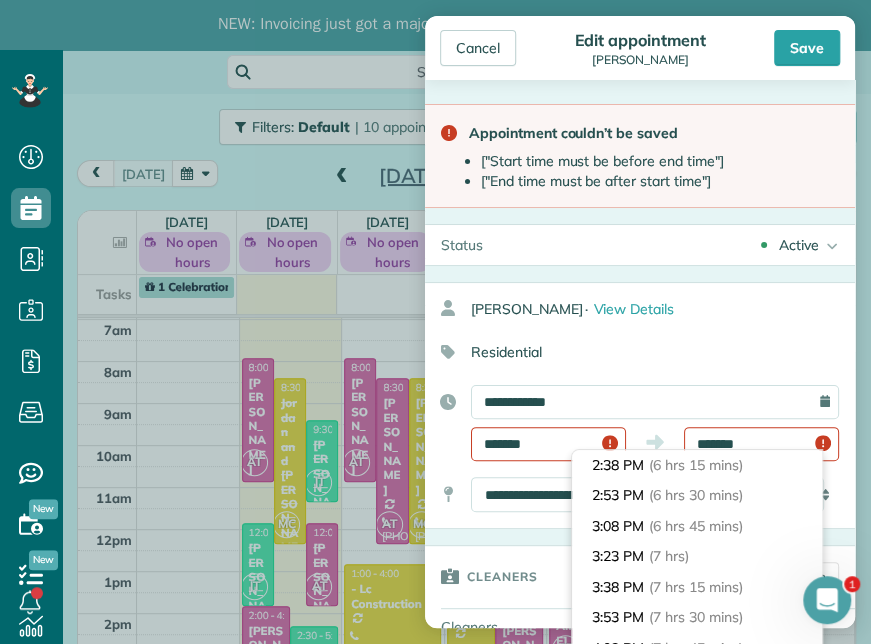 type on "*******" 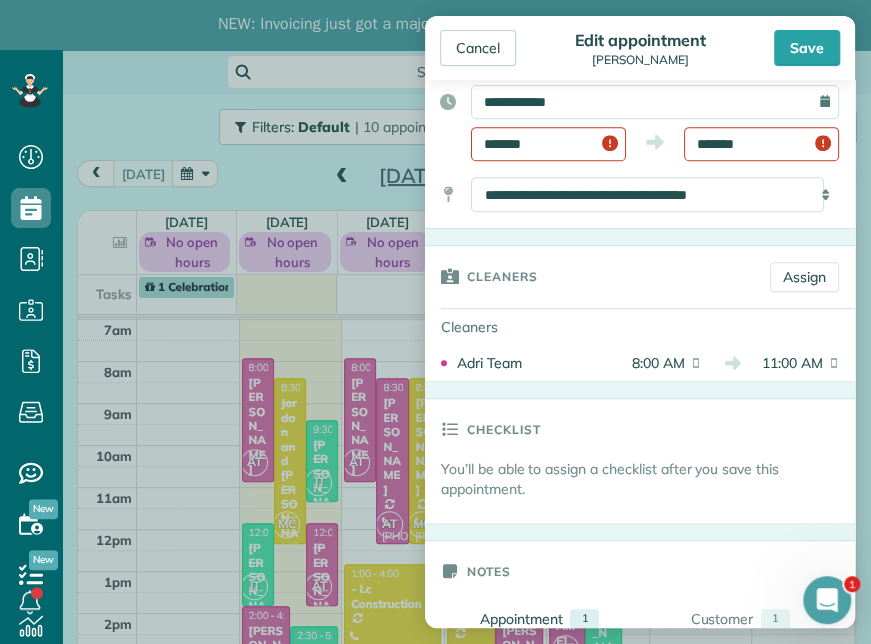 scroll, scrollTop: 900, scrollLeft: 0, axis: vertical 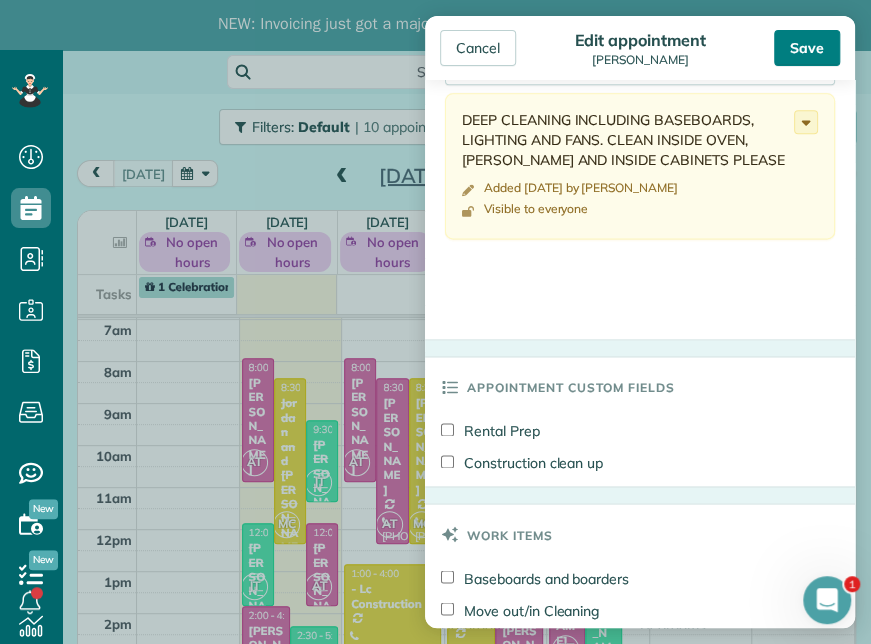 click on "Save" at bounding box center (807, 48) 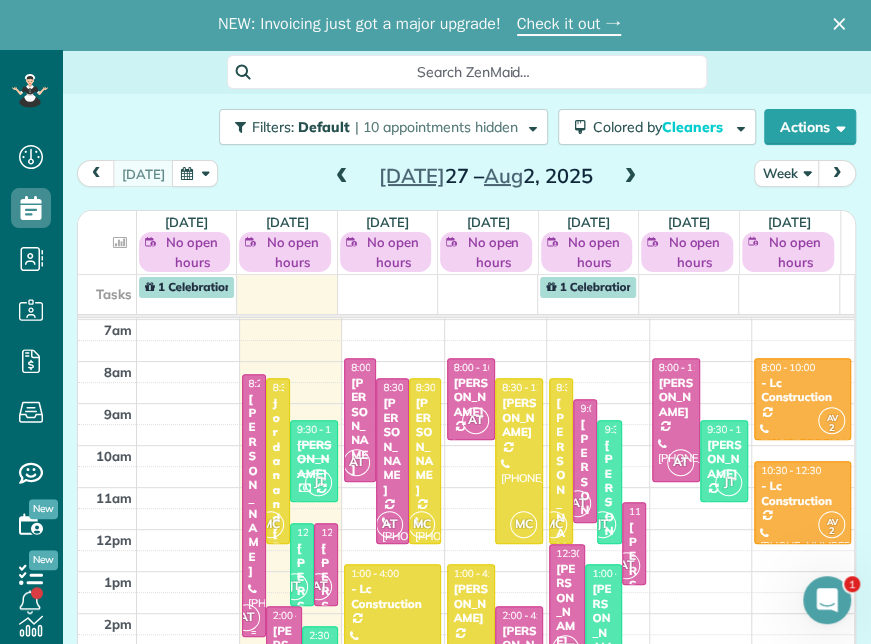 click at bounding box center [254, 505] 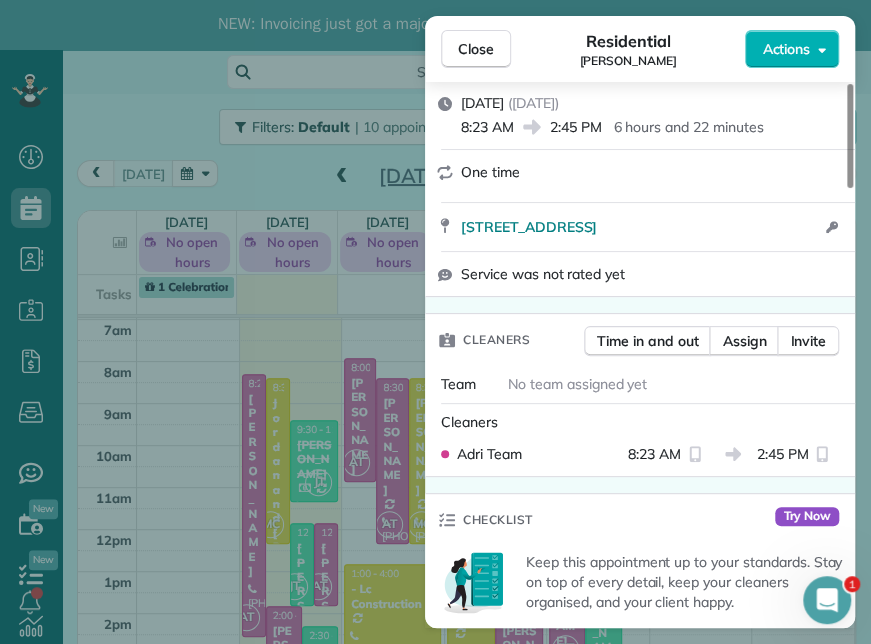 scroll, scrollTop: 400, scrollLeft: 0, axis: vertical 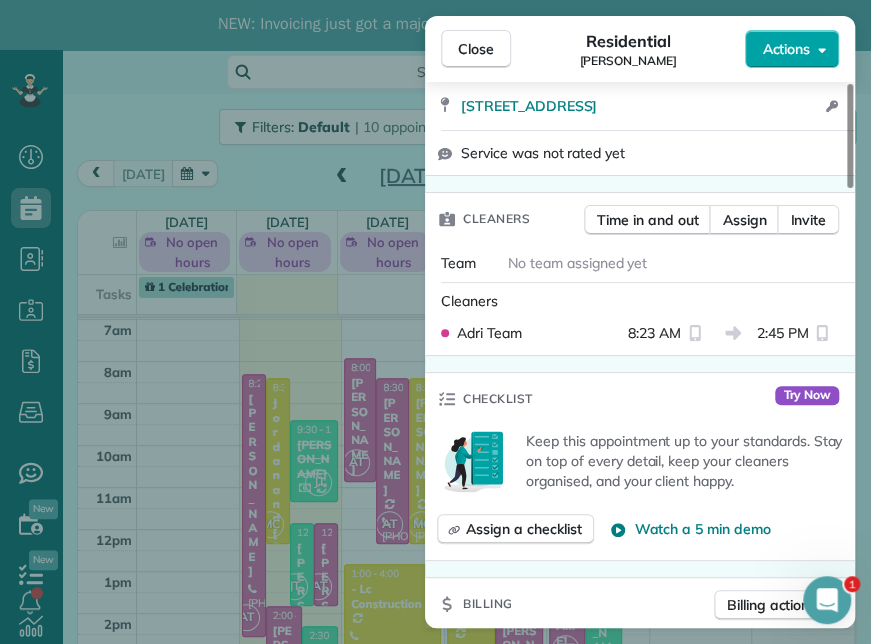 click 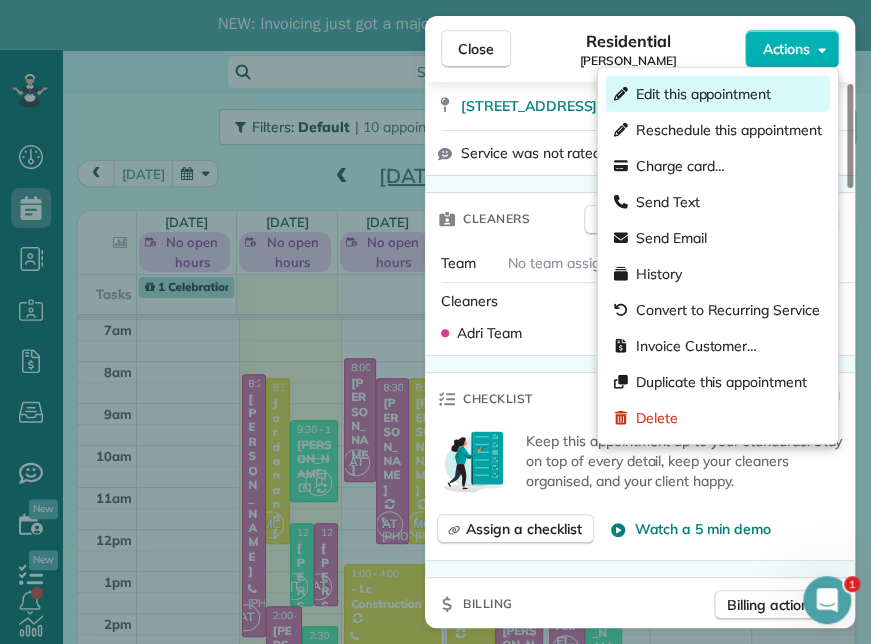 click on "Edit this appointment" at bounding box center [703, 94] 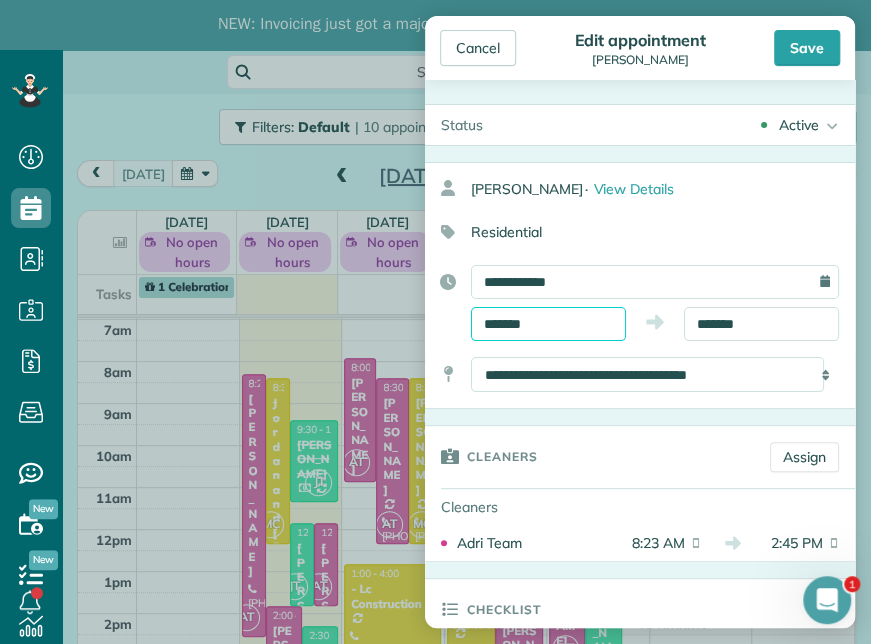 click on "Dashboard
Scheduling
Calendar View
List View
Dispatch View - Weekly scheduling (Beta)" at bounding box center (435, 372) 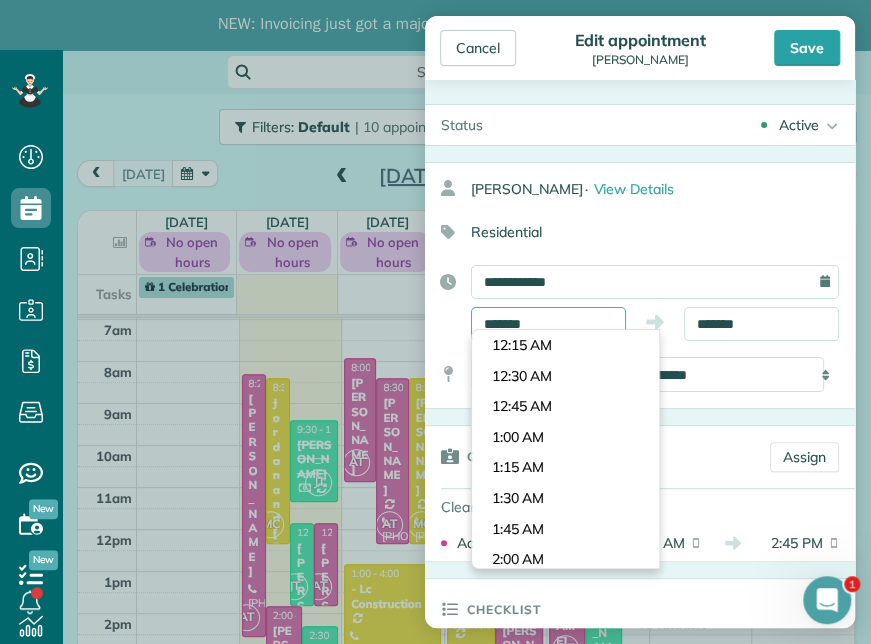 scroll, scrollTop: 977, scrollLeft: 0, axis: vertical 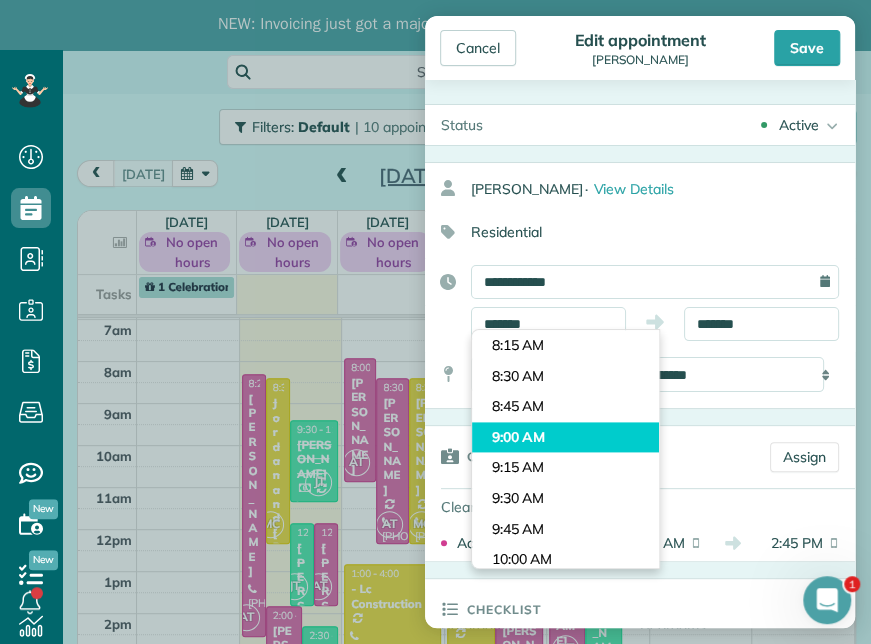 type on "*******" 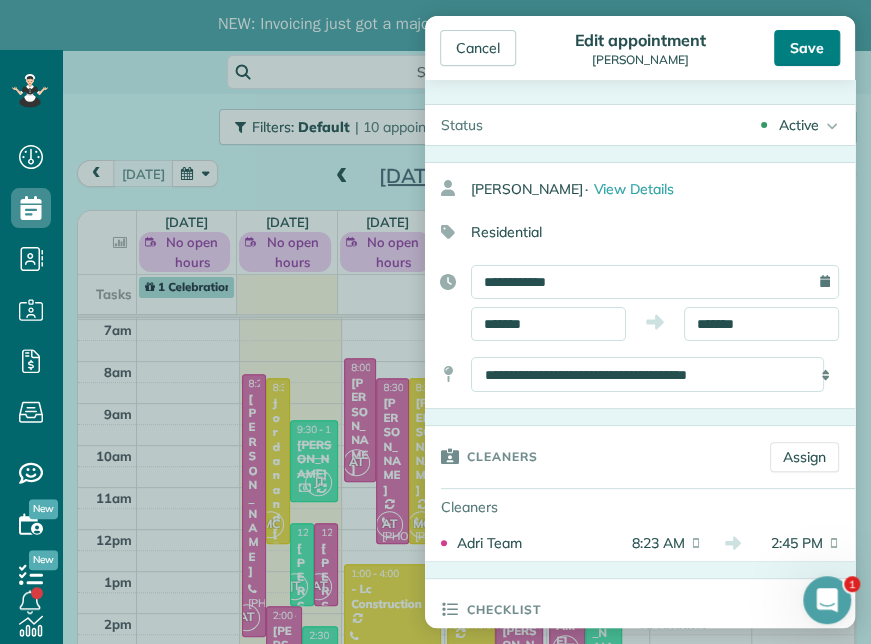 click on "Save" at bounding box center (807, 48) 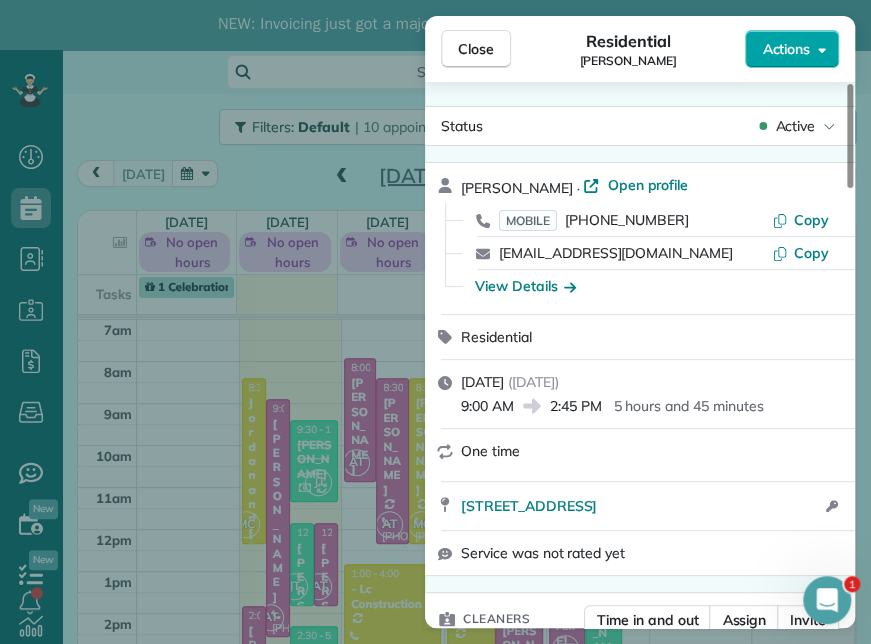 click on "Actions" at bounding box center (792, 49) 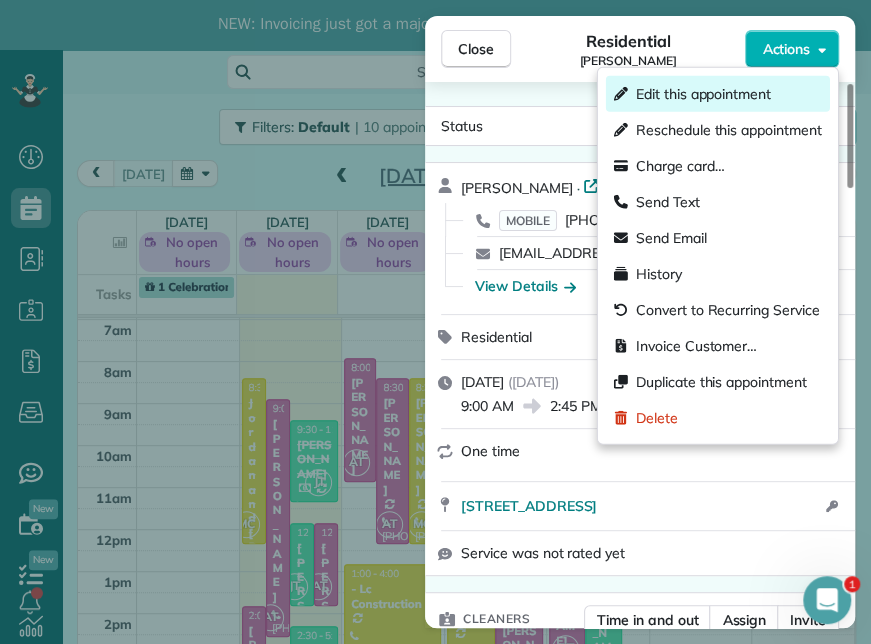 click on "Edit this appointment" at bounding box center (703, 94) 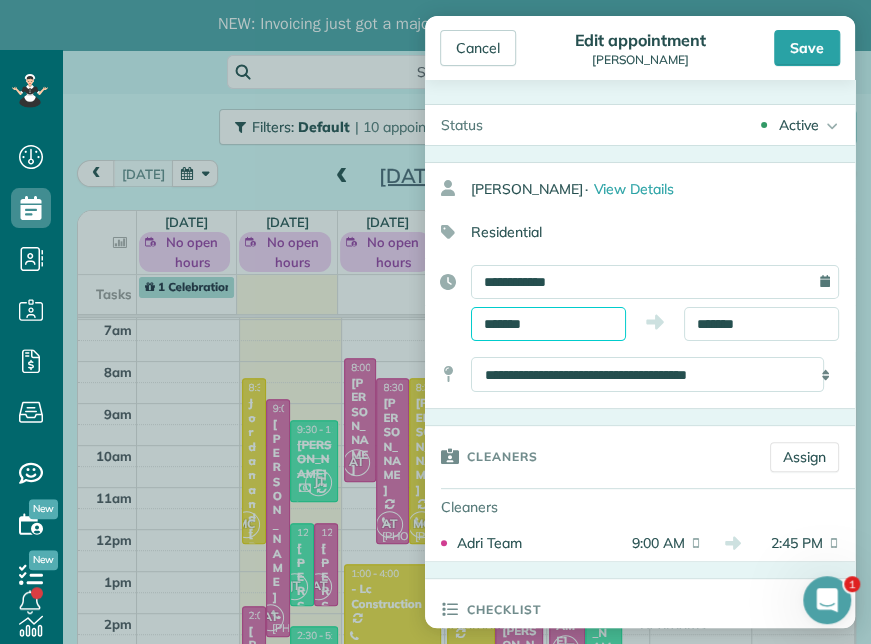 click on "*******" at bounding box center [548, 324] 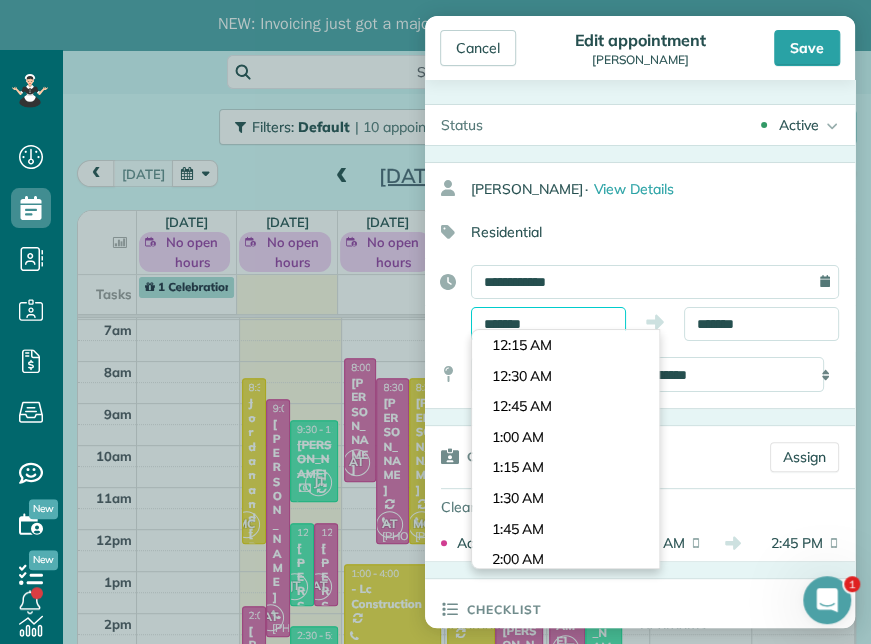 scroll, scrollTop: 1038, scrollLeft: 0, axis: vertical 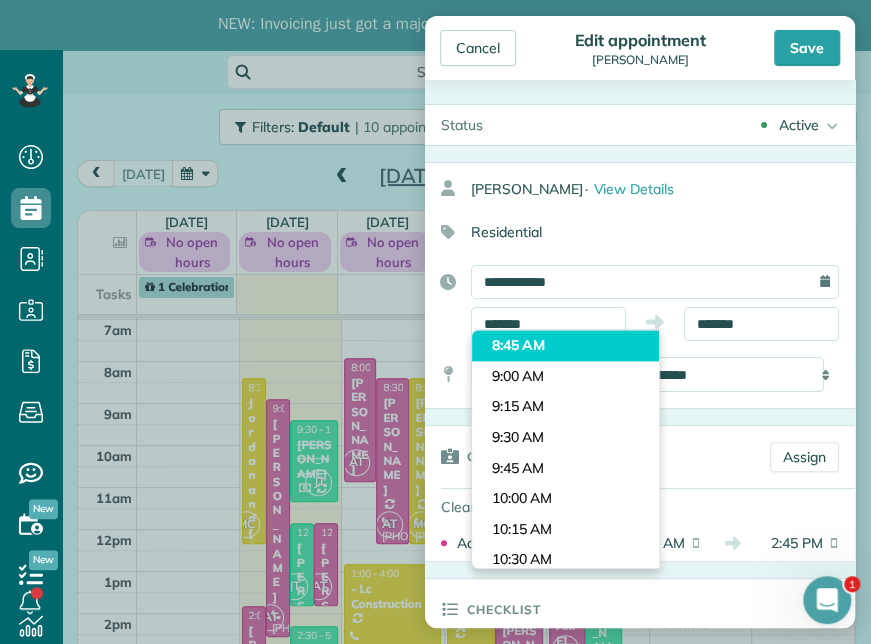 click on "Dashboard
Scheduling
Calendar View
List View
Dispatch View - Weekly scheduling (Beta)" at bounding box center [435, 372] 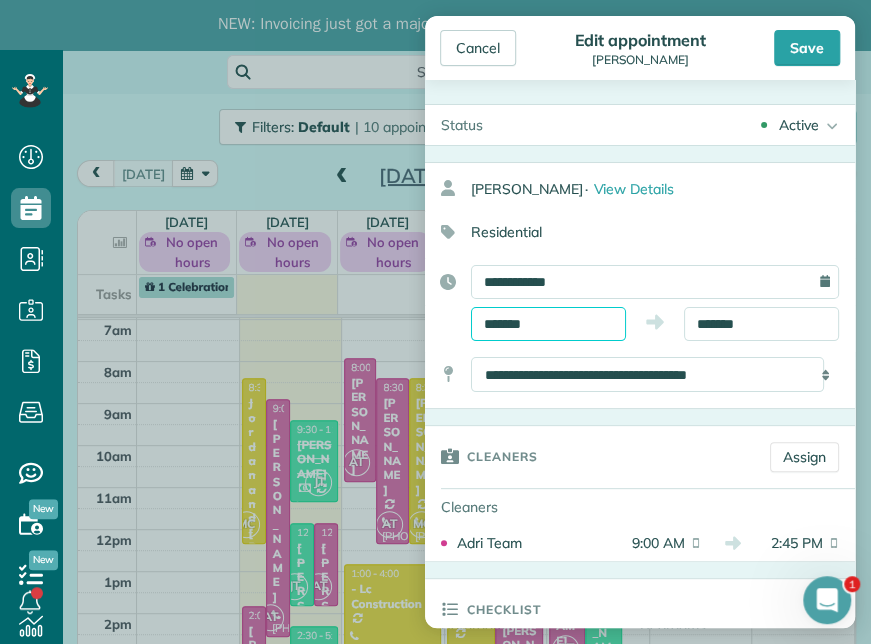 click on "*******" at bounding box center (548, 324) 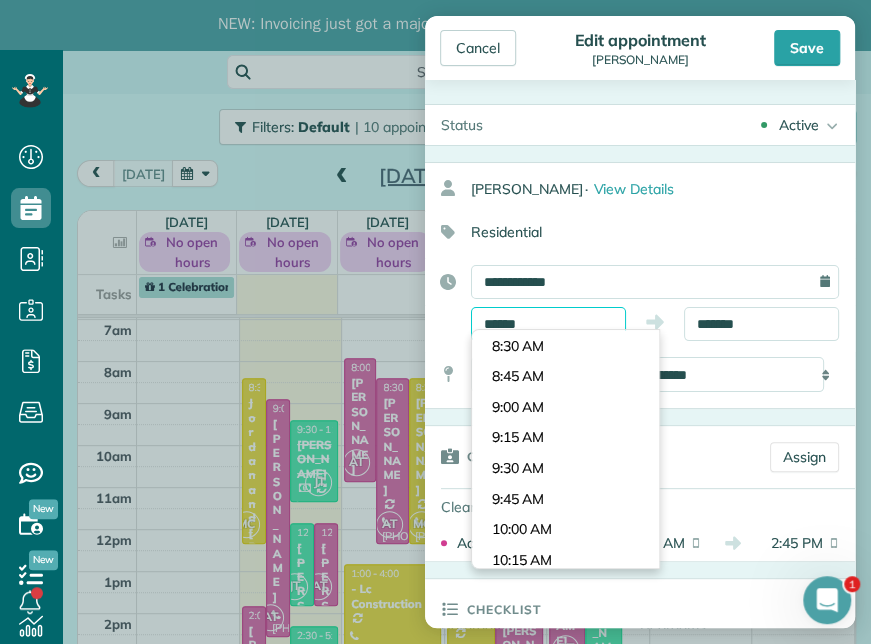 scroll, scrollTop: 916, scrollLeft: 0, axis: vertical 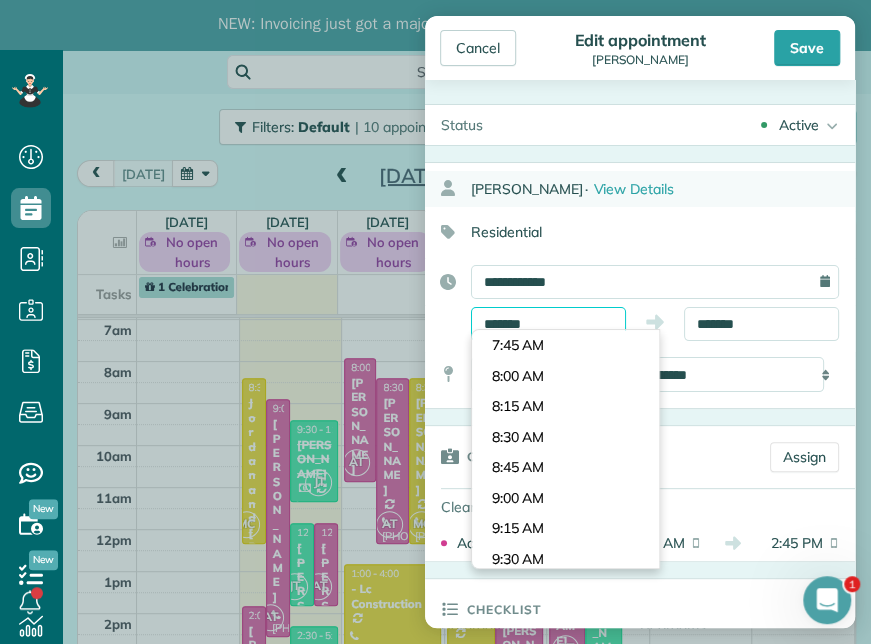 type on "*******" 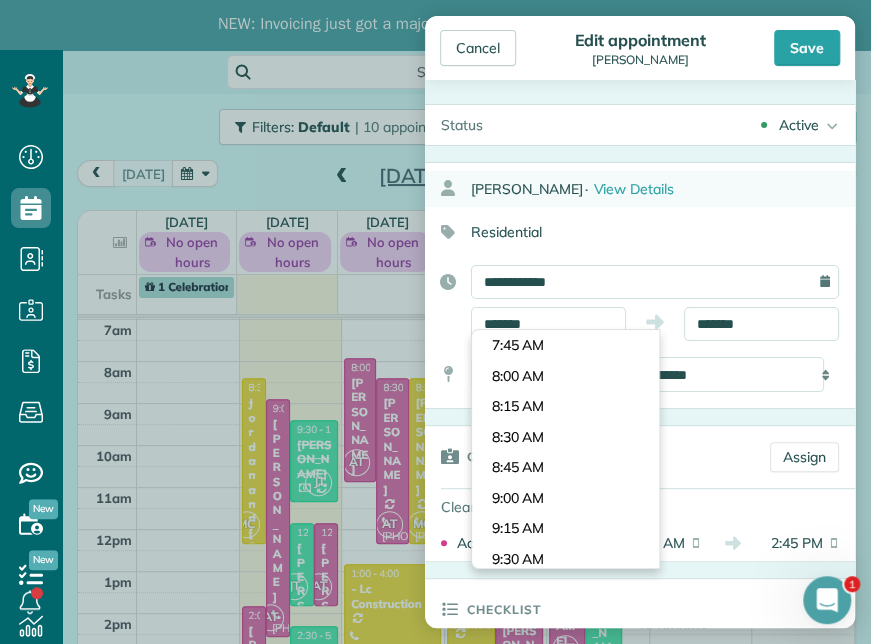 click on "Peggy Turner
·
View Details" at bounding box center [663, 189] 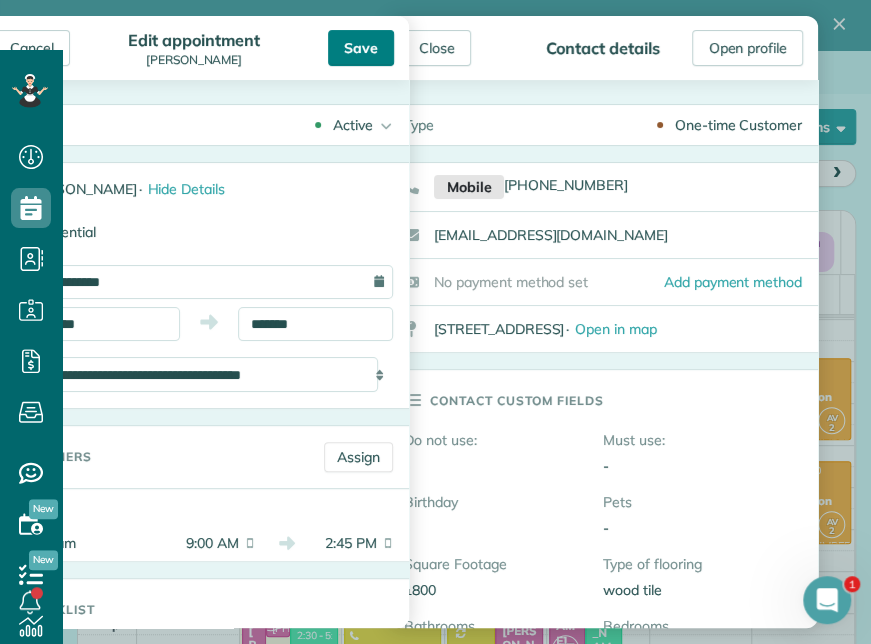 click on "Save" at bounding box center [361, 48] 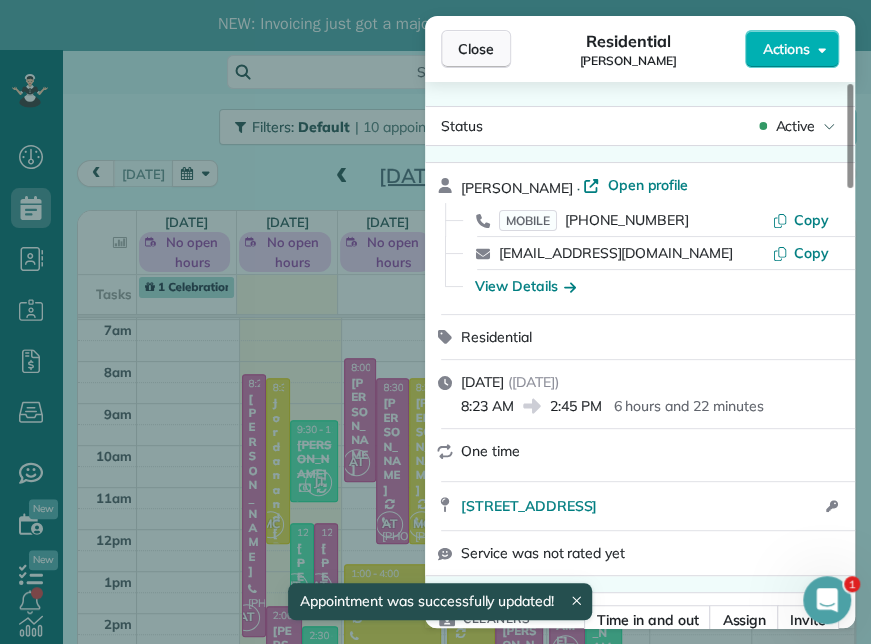 click on "Close" at bounding box center [476, 49] 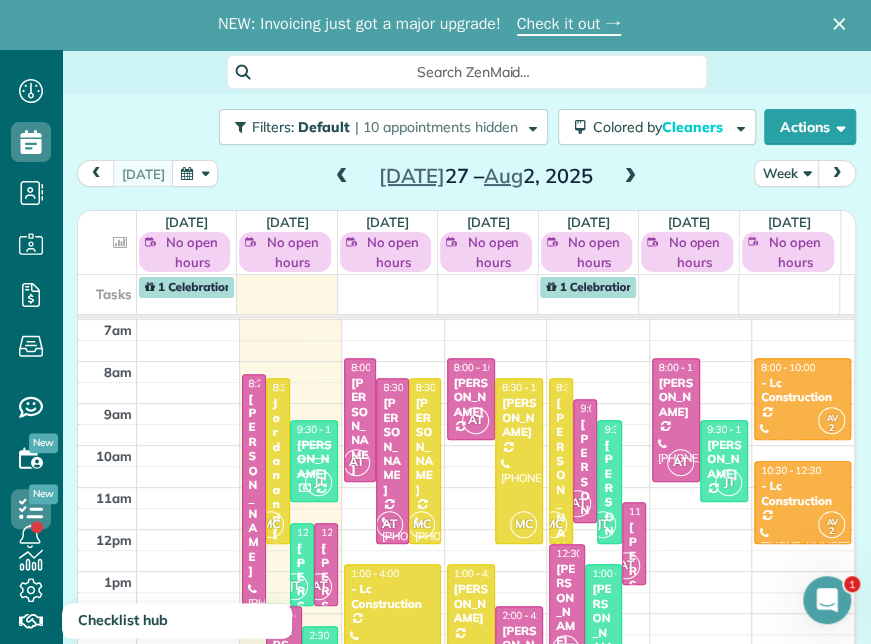 scroll, scrollTop: 130, scrollLeft: 0, axis: vertical 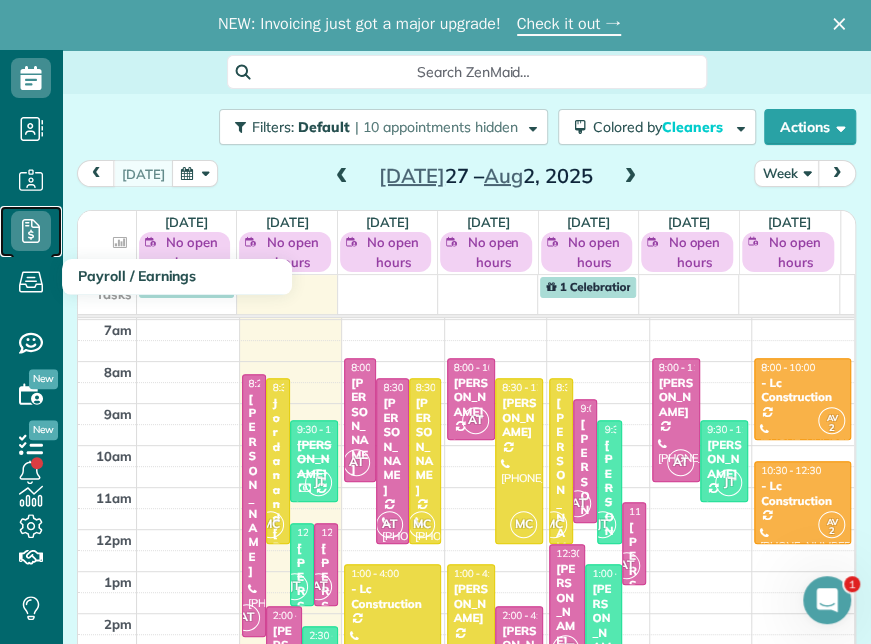 click 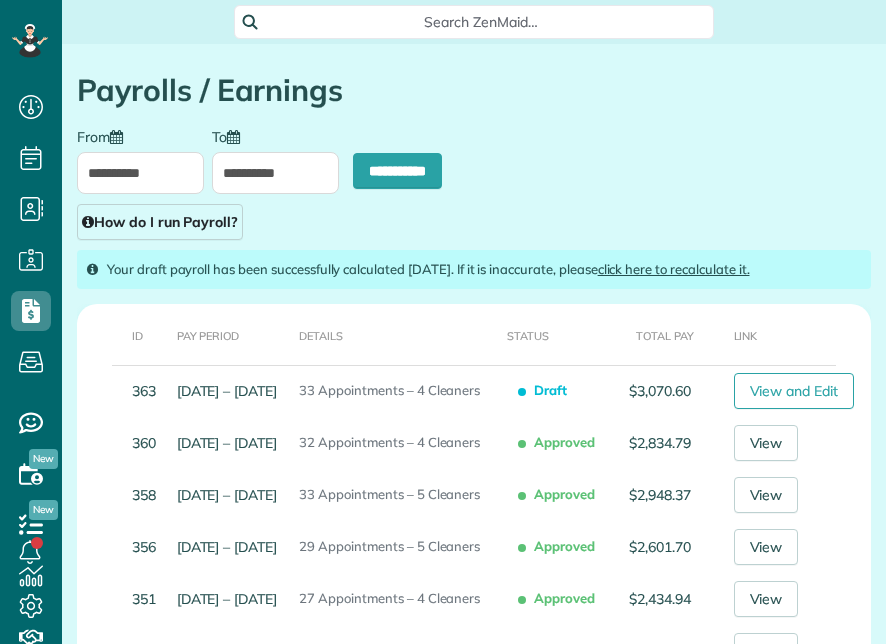 scroll, scrollTop: 0, scrollLeft: 0, axis: both 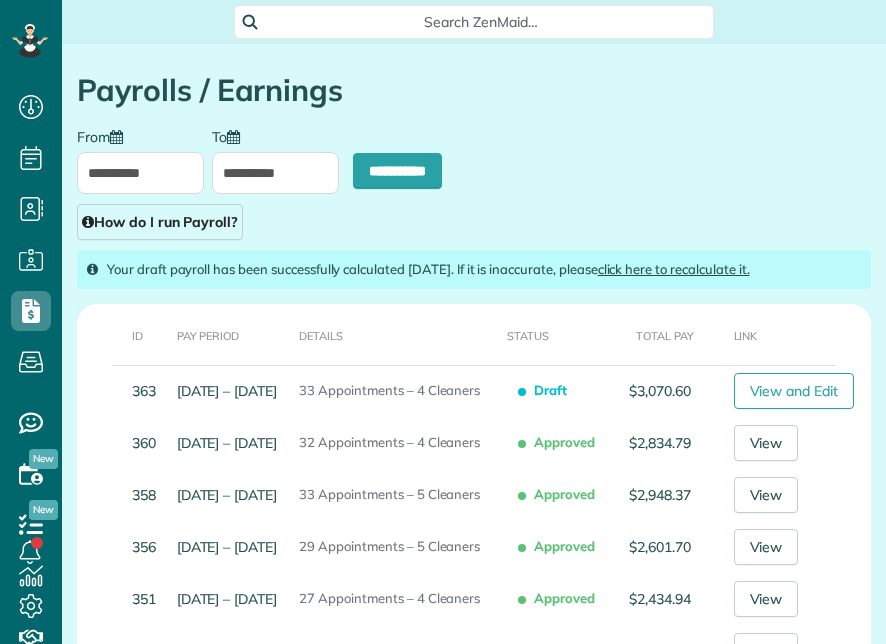 type on "**********" 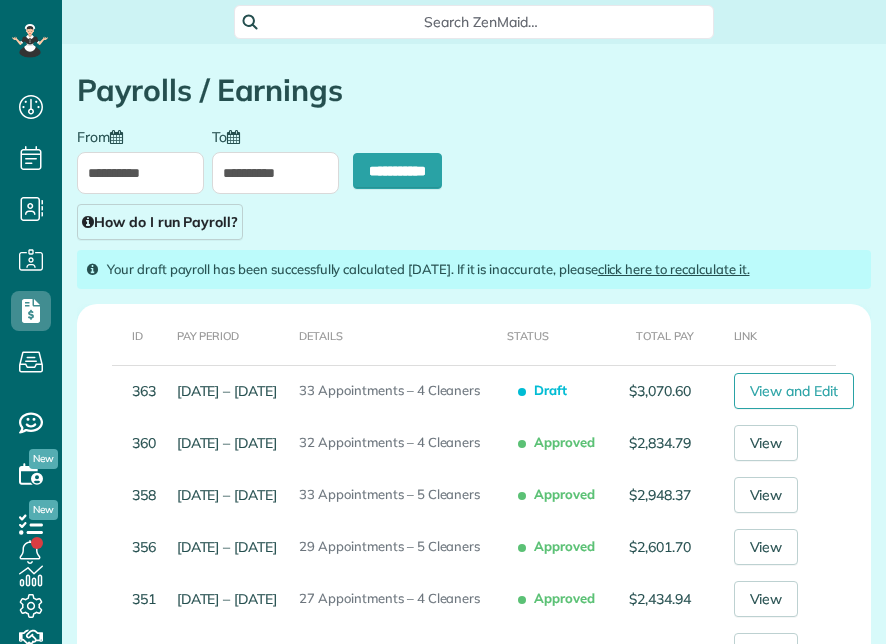 type on "**********" 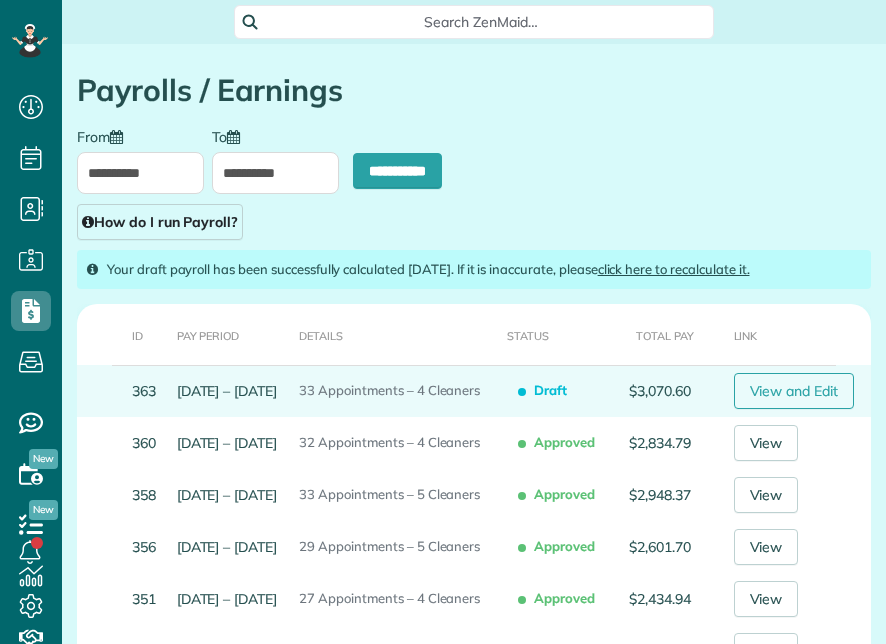 click on "View and Edit" at bounding box center (794, 391) 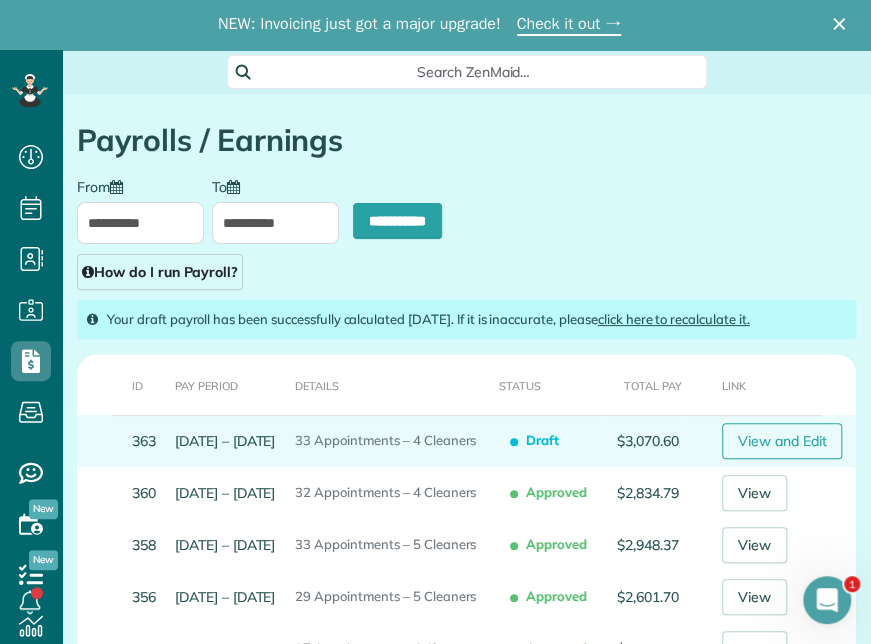 scroll, scrollTop: 0, scrollLeft: 0, axis: both 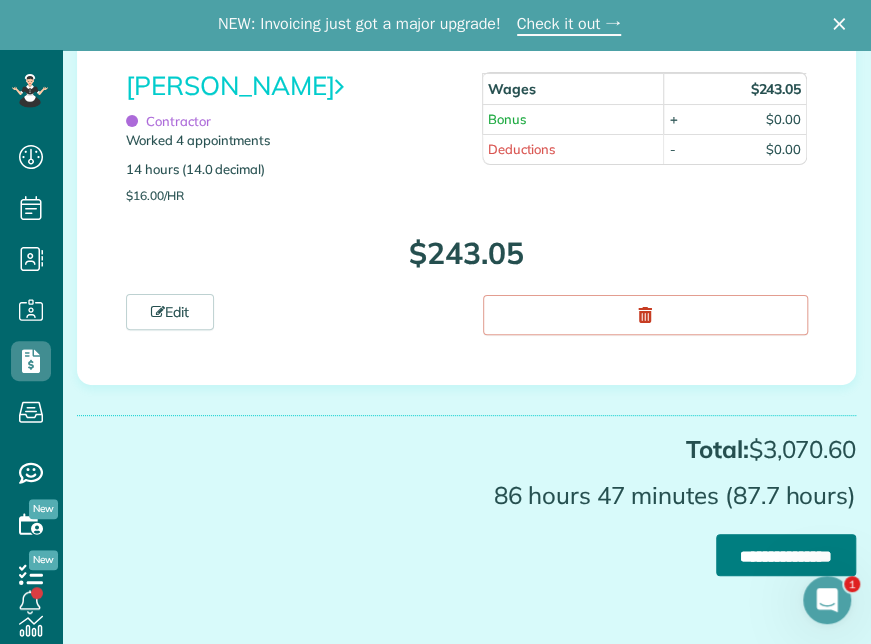 click on "**********" at bounding box center [786, 555] 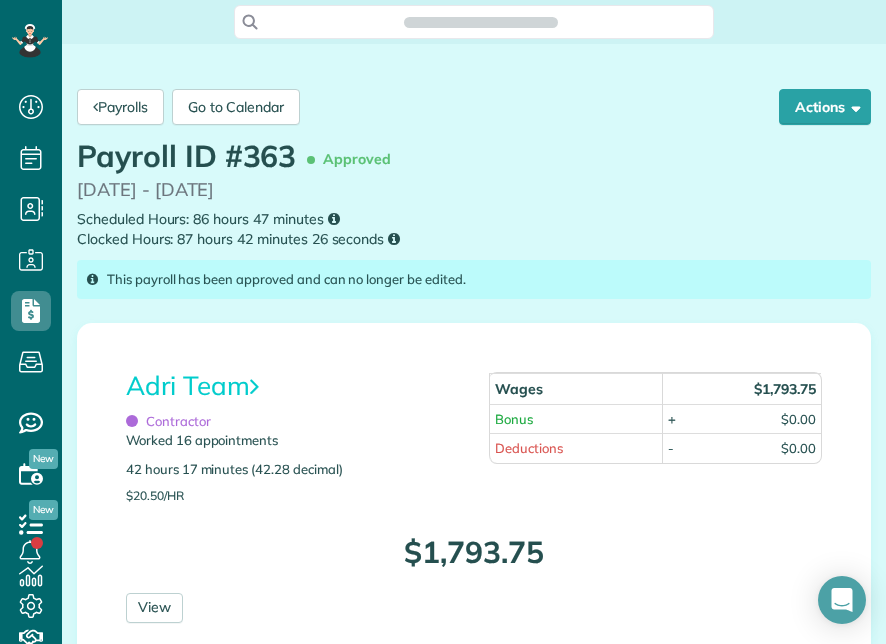 scroll, scrollTop: 0, scrollLeft: 0, axis: both 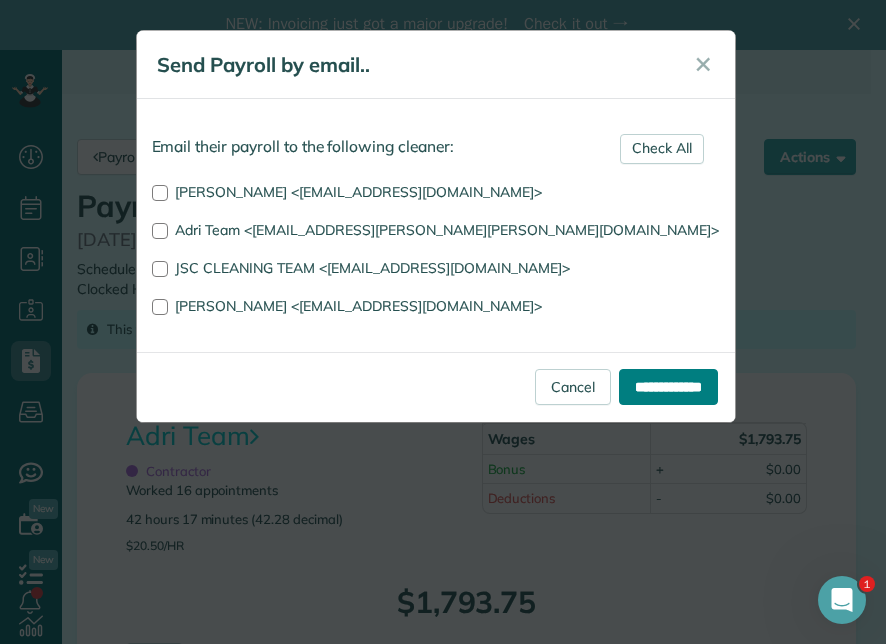 click on "**********" at bounding box center [668, 387] 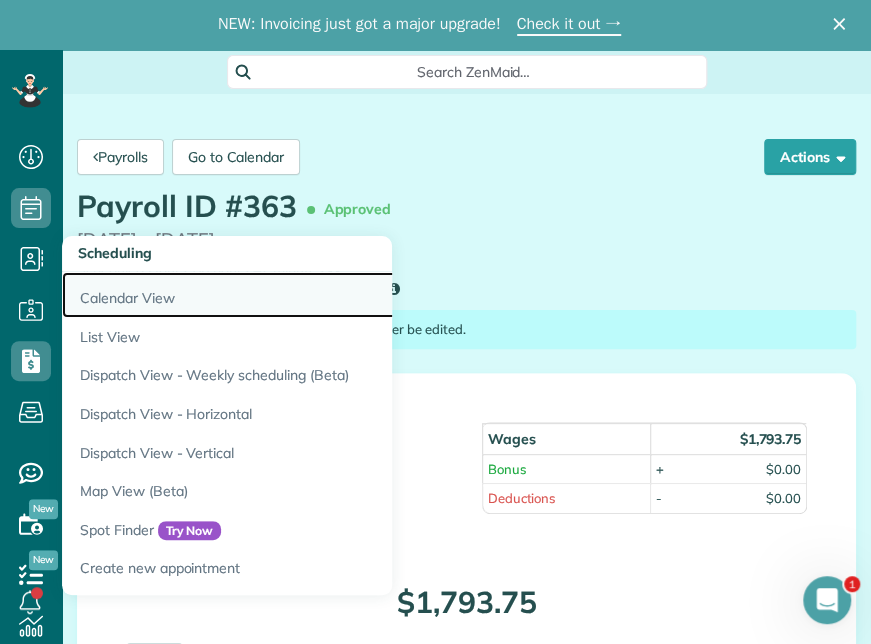 click on "Calendar View" at bounding box center (312, 295) 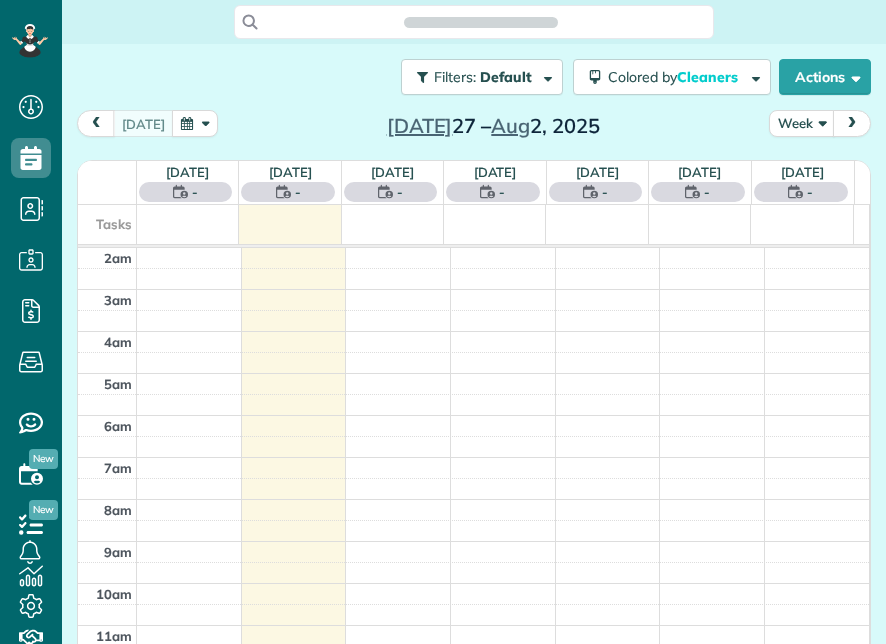 scroll, scrollTop: 0, scrollLeft: 0, axis: both 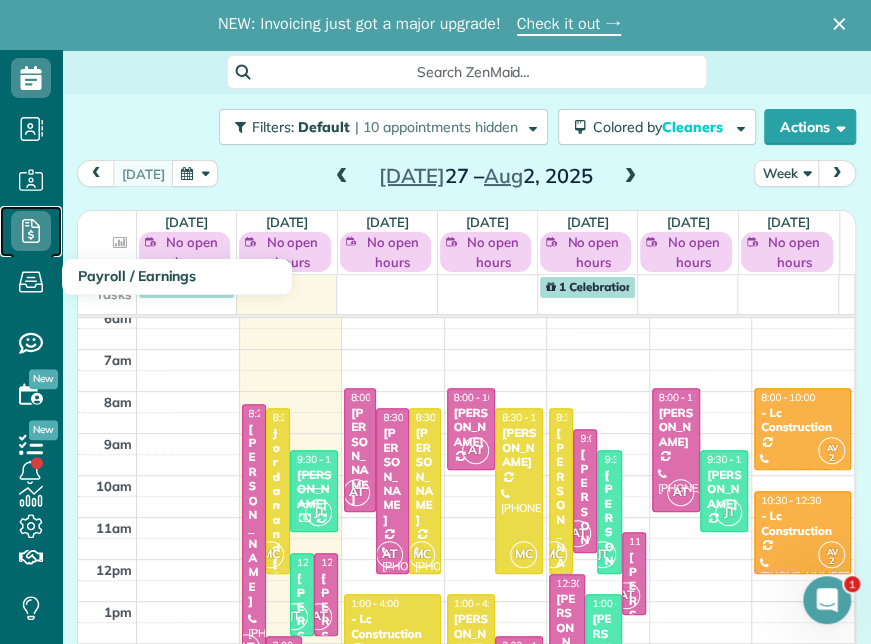 click 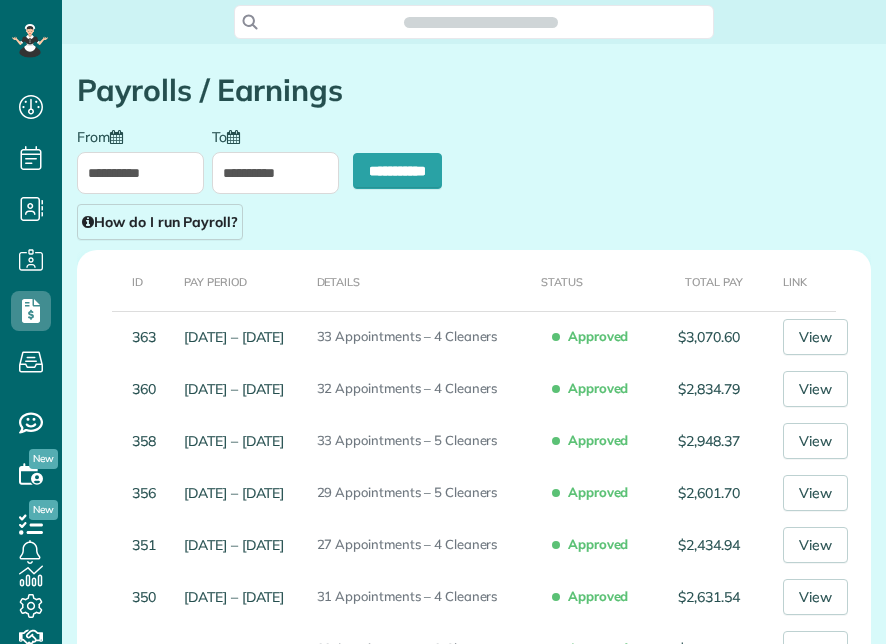 scroll, scrollTop: 0, scrollLeft: 0, axis: both 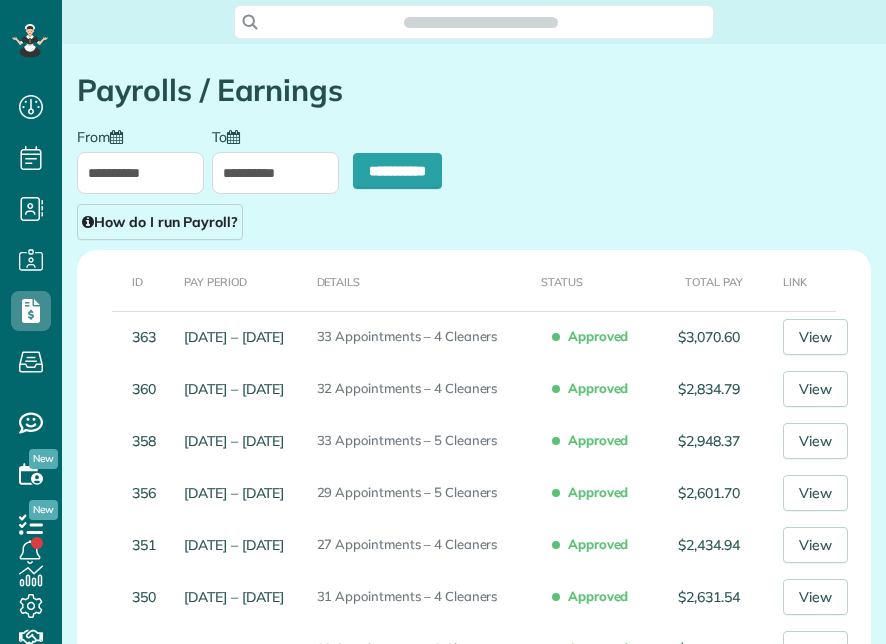 type on "**********" 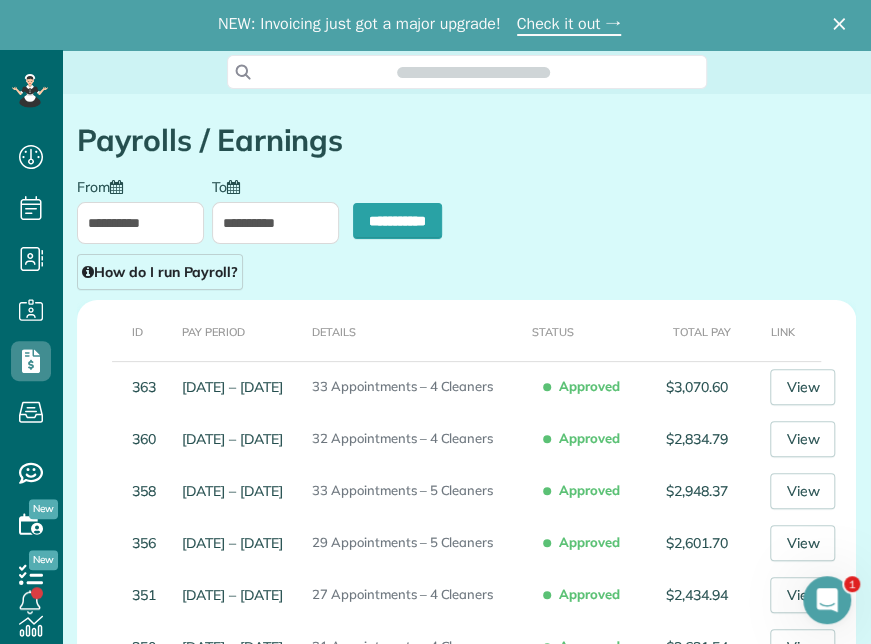 scroll, scrollTop: 0, scrollLeft: 0, axis: both 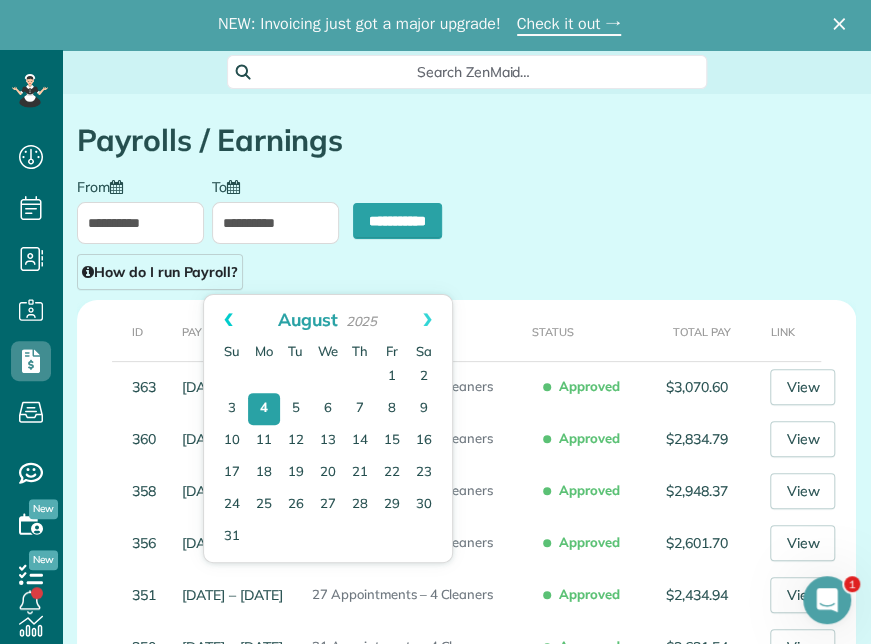 click on "Prev" at bounding box center (228, 320) 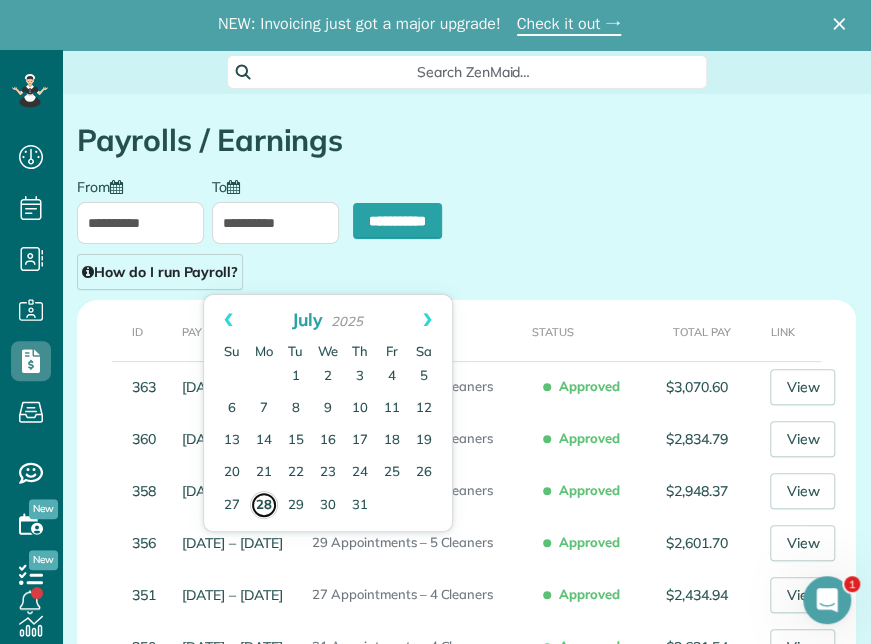 click on "28" at bounding box center [264, 505] 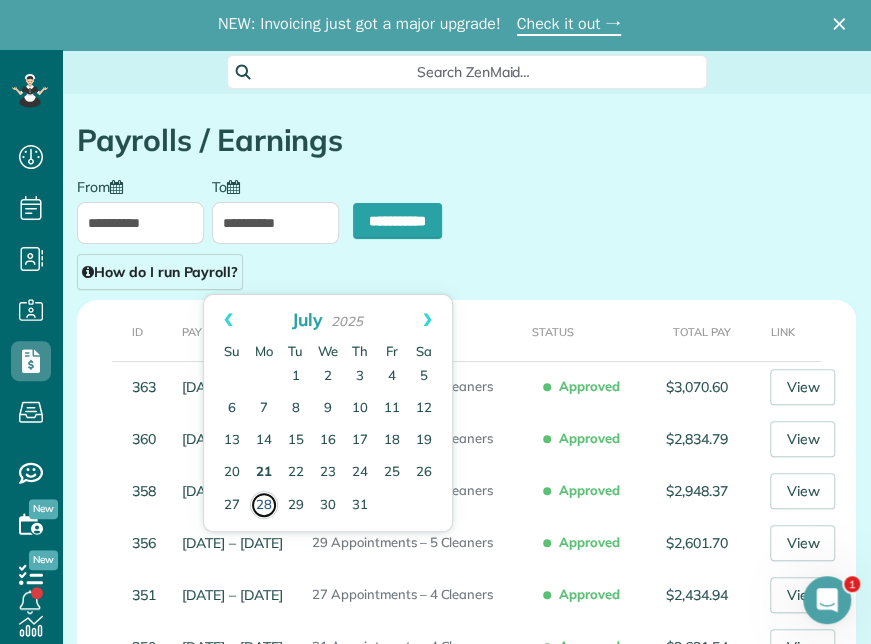 type on "**********" 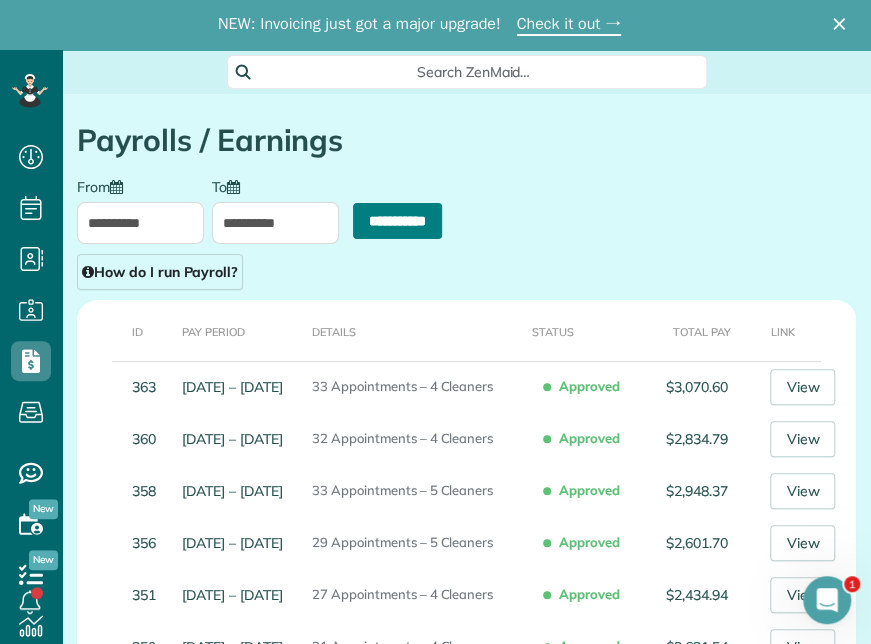 click on "**********" at bounding box center (397, 221) 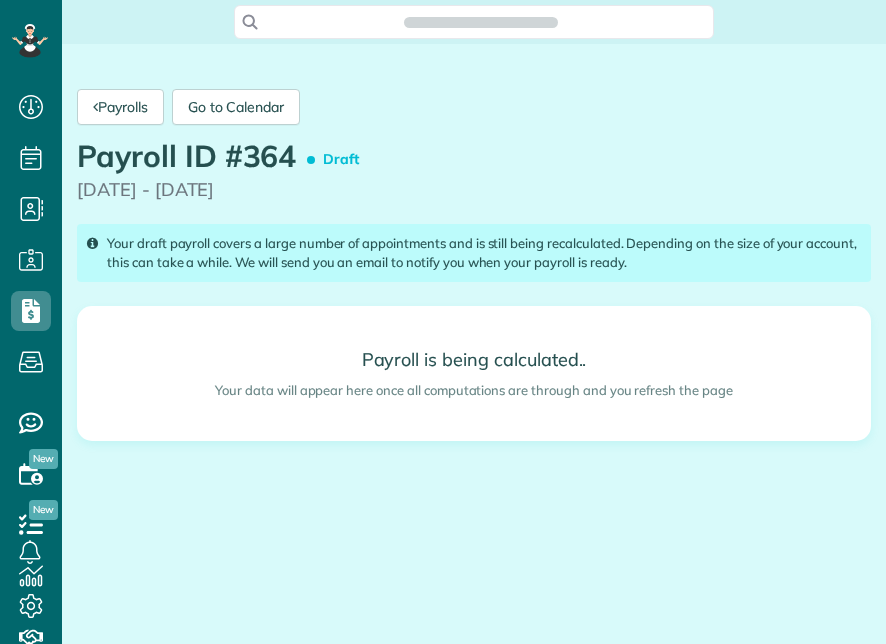 scroll, scrollTop: 0, scrollLeft: 0, axis: both 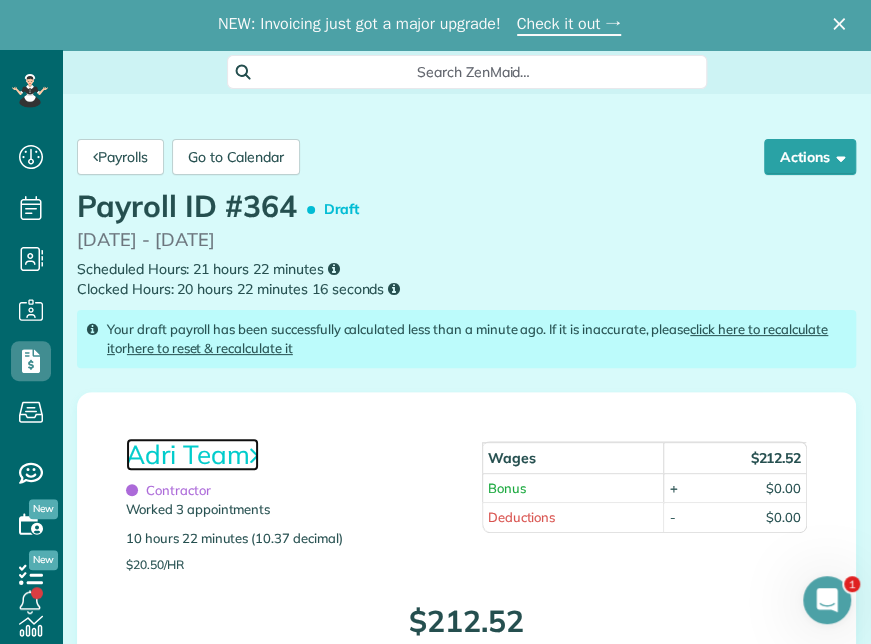 click on "Adri Team" at bounding box center (192, 454) 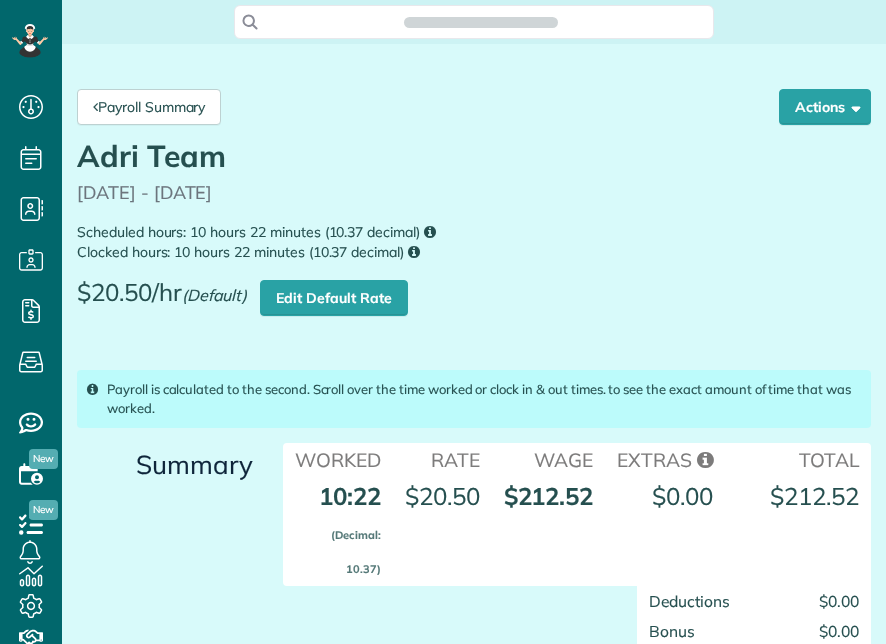 scroll, scrollTop: 0, scrollLeft: 0, axis: both 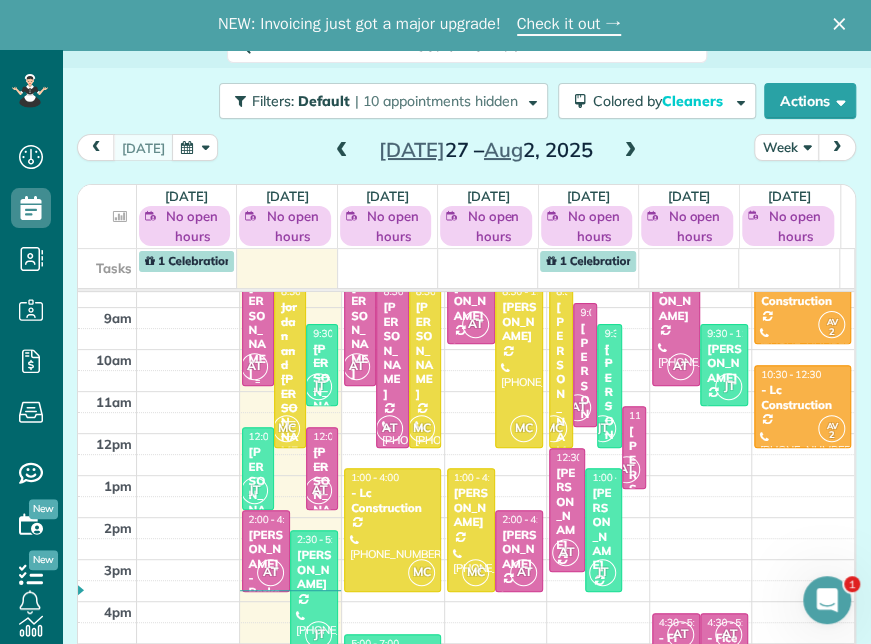 click on "[PERSON_NAME]" at bounding box center (258, 330) 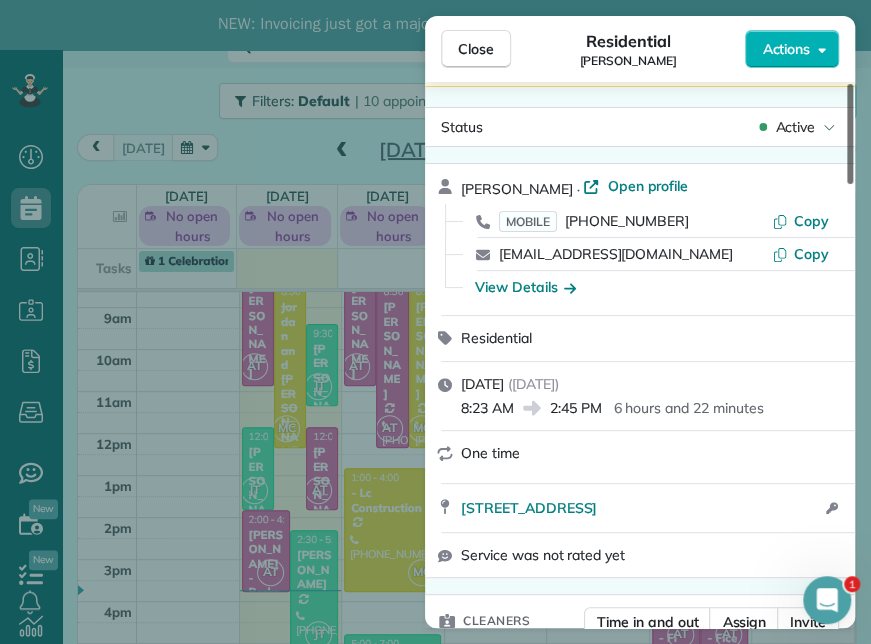 scroll, scrollTop: 0, scrollLeft: 0, axis: both 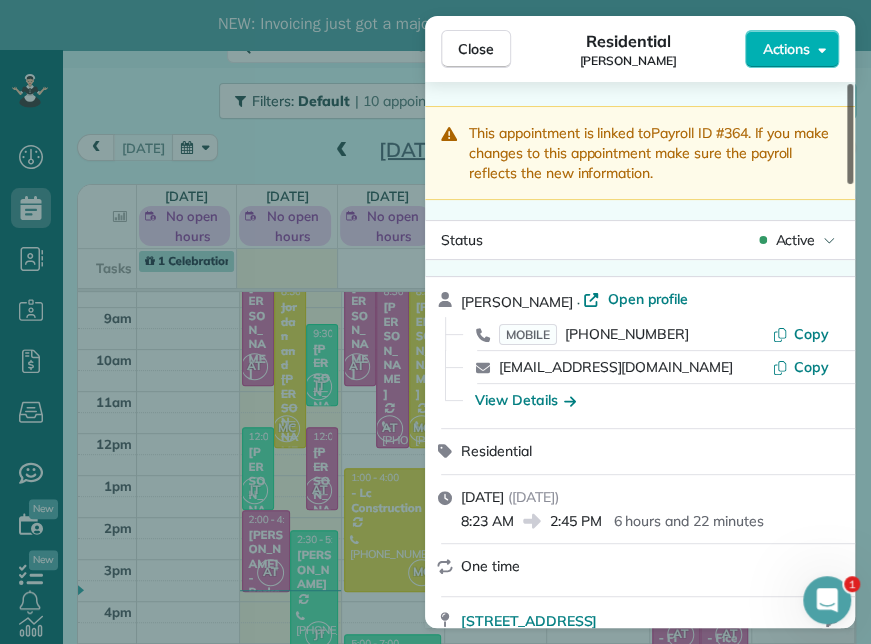 drag, startPoint x: 852, startPoint y: 160, endPoint x: 903, endPoint y: 102, distance: 77.23341 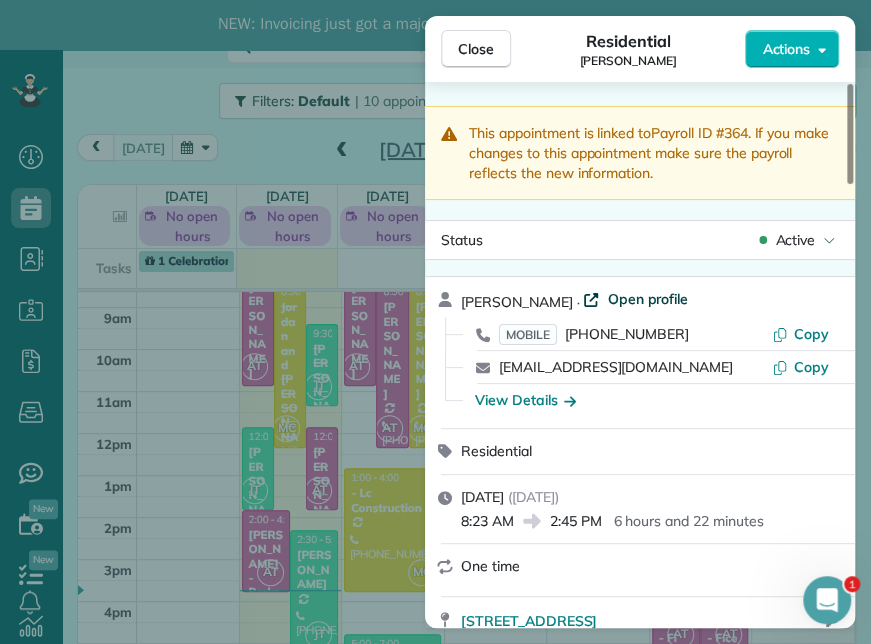 click on "Open profile" at bounding box center (647, 299) 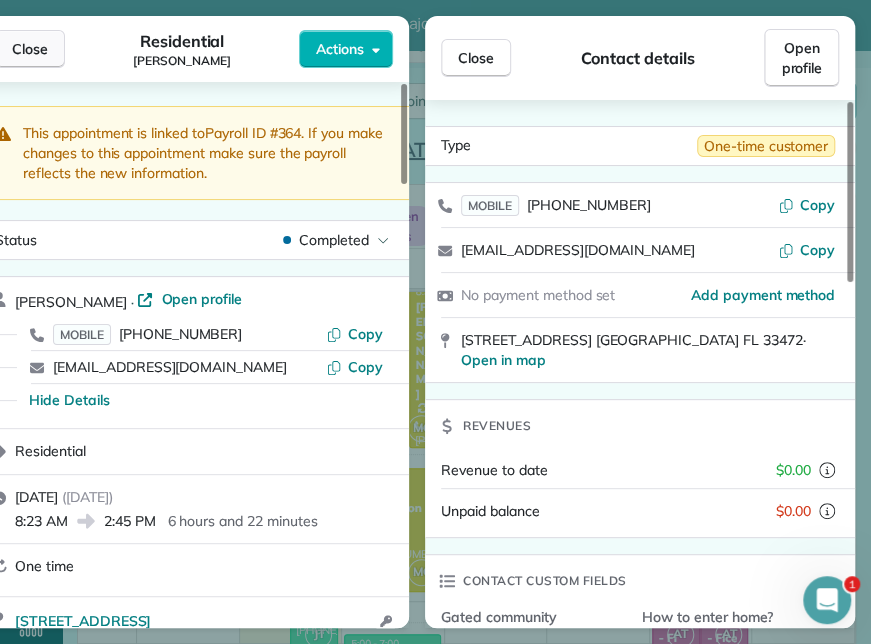 click on "Close" at bounding box center [30, 49] 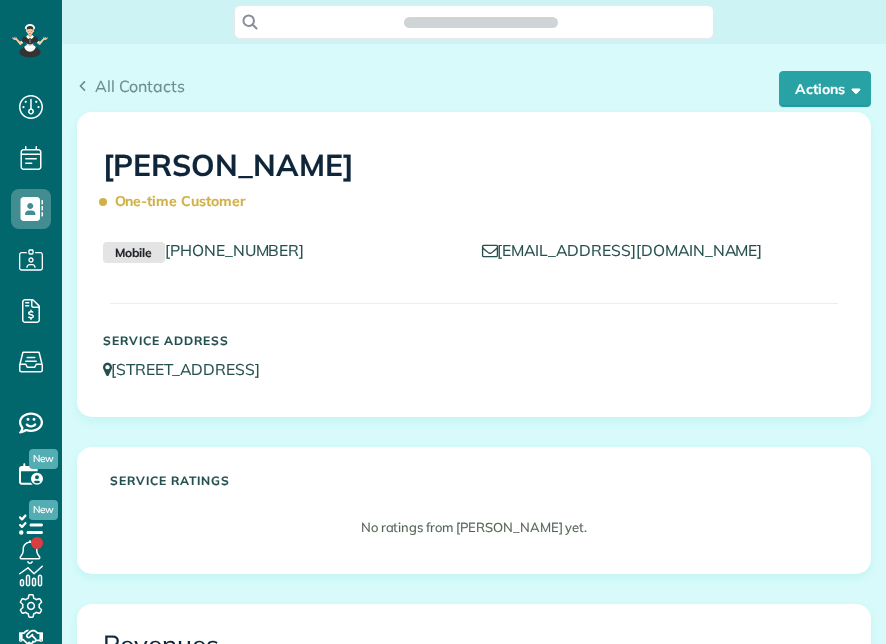 scroll, scrollTop: 0, scrollLeft: 0, axis: both 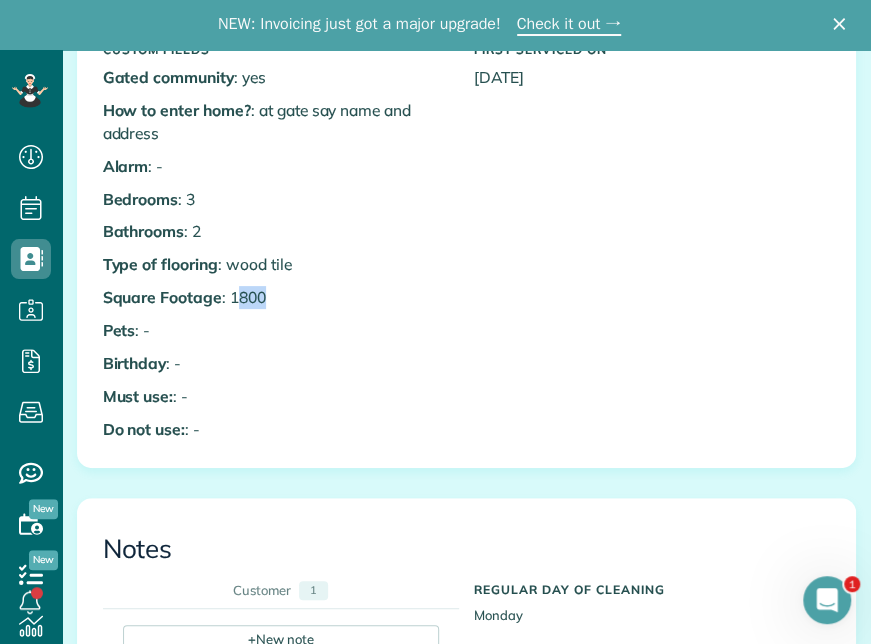 drag, startPoint x: 232, startPoint y: 320, endPoint x: 463, endPoint y: 319, distance: 231.00217 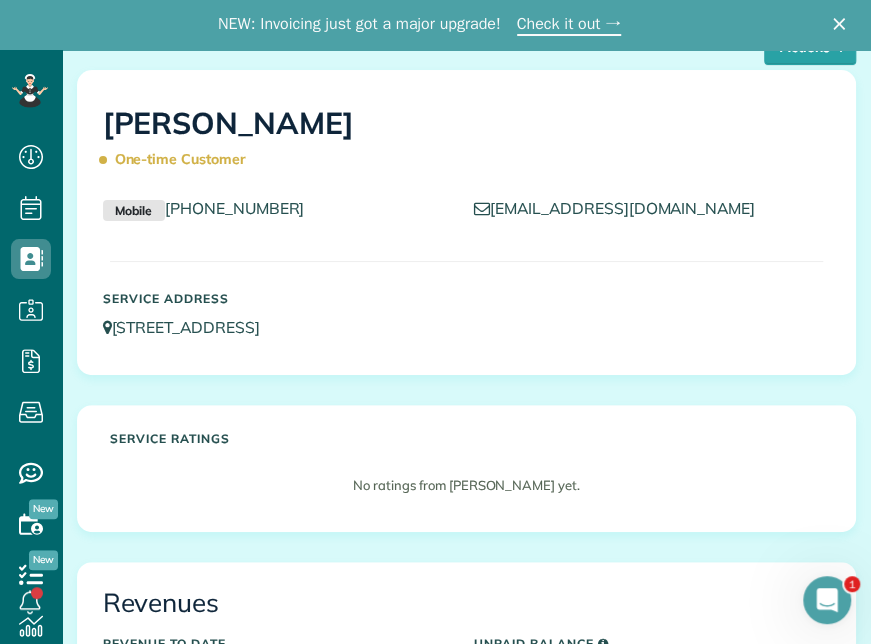 scroll, scrollTop: 0, scrollLeft: 0, axis: both 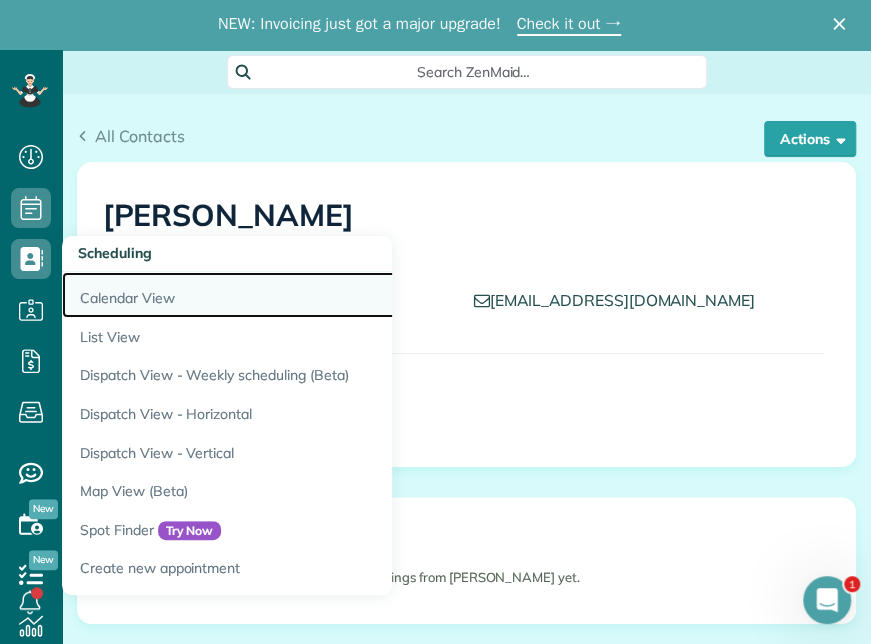 click on "Calendar View" at bounding box center [312, 295] 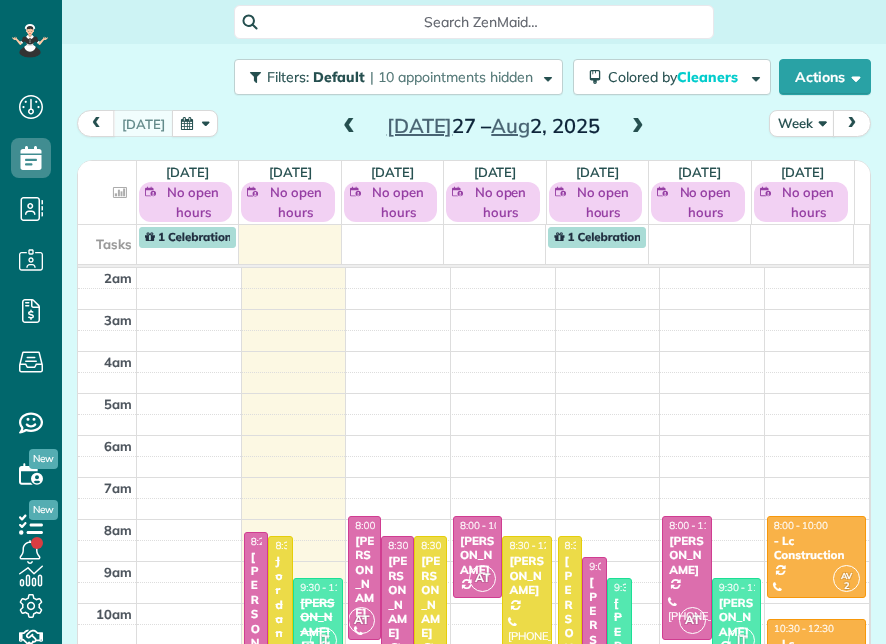scroll, scrollTop: 0, scrollLeft: 0, axis: both 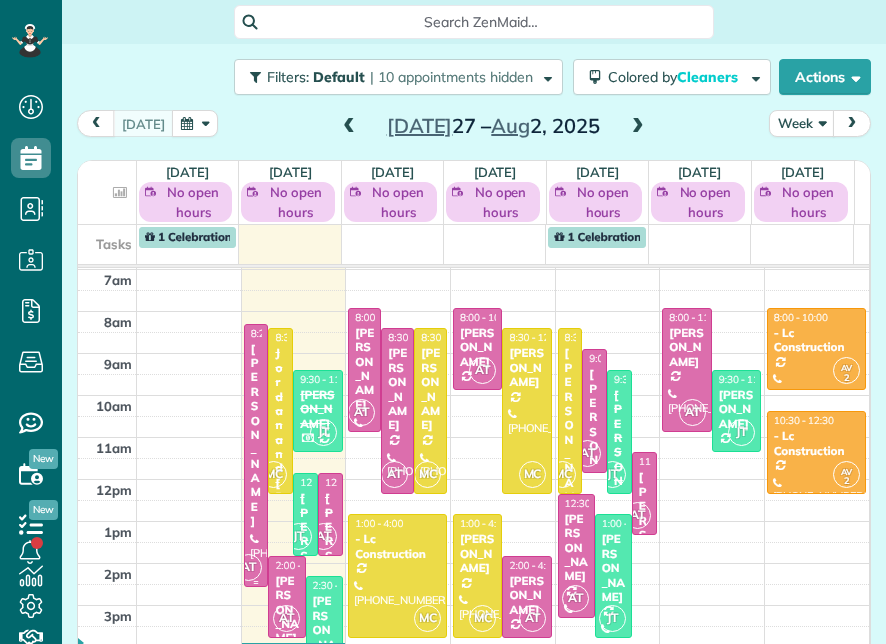 click at bounding box center (256, 455) 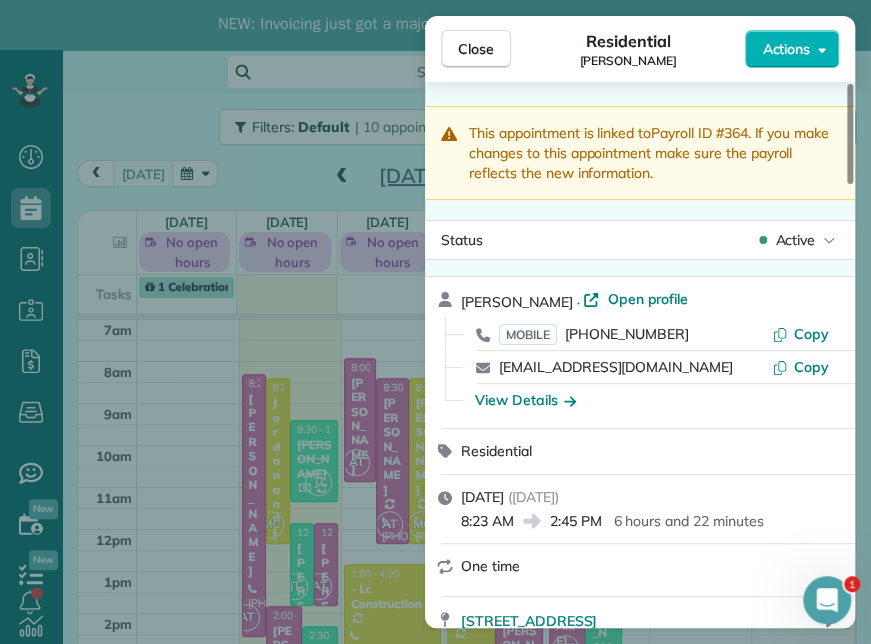 scroll, scrollTop: 0, scrollLeft: 0, axis: both 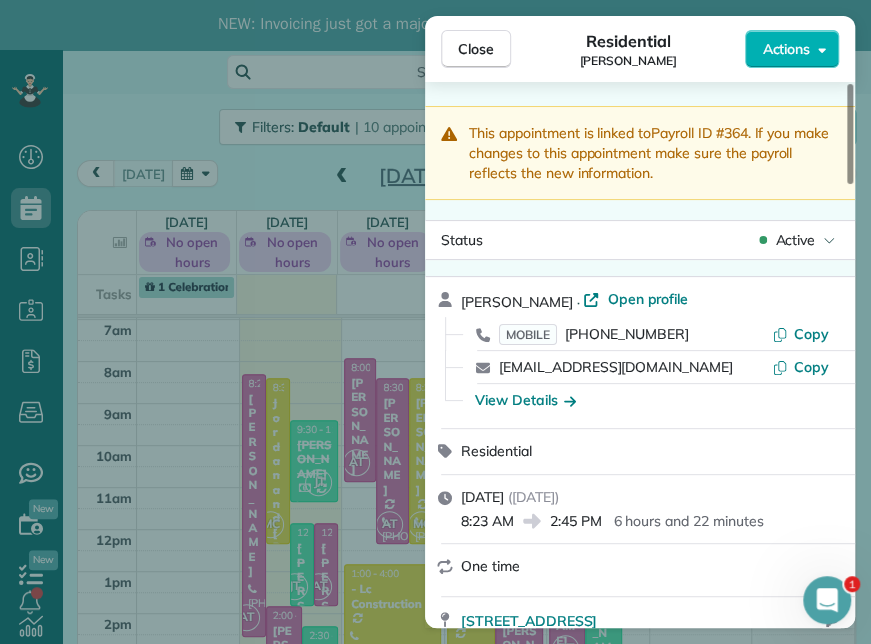 click on "Close" at bounding box center [476, 49] 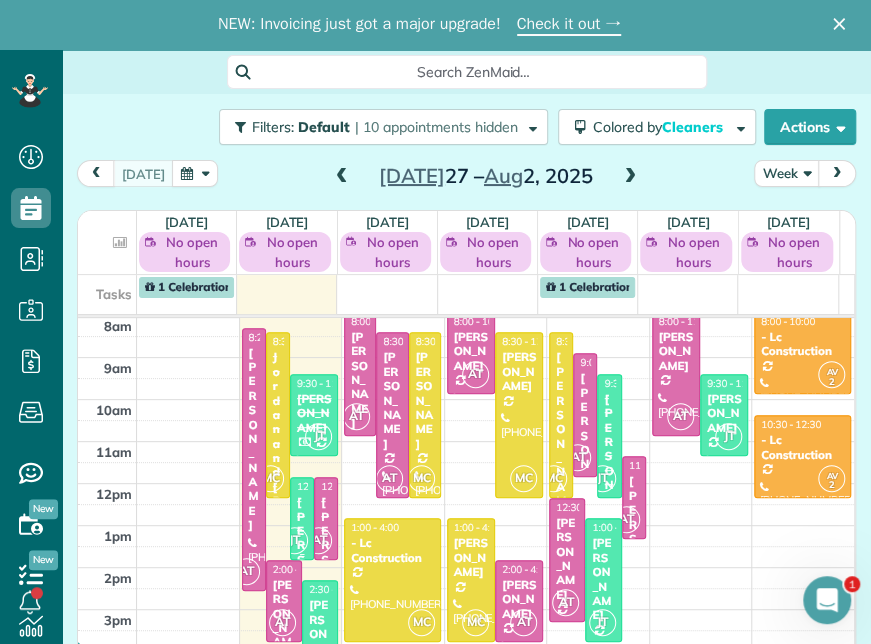 scroll, scrollTop: 278, scrollLeft: 0, axis: vertical 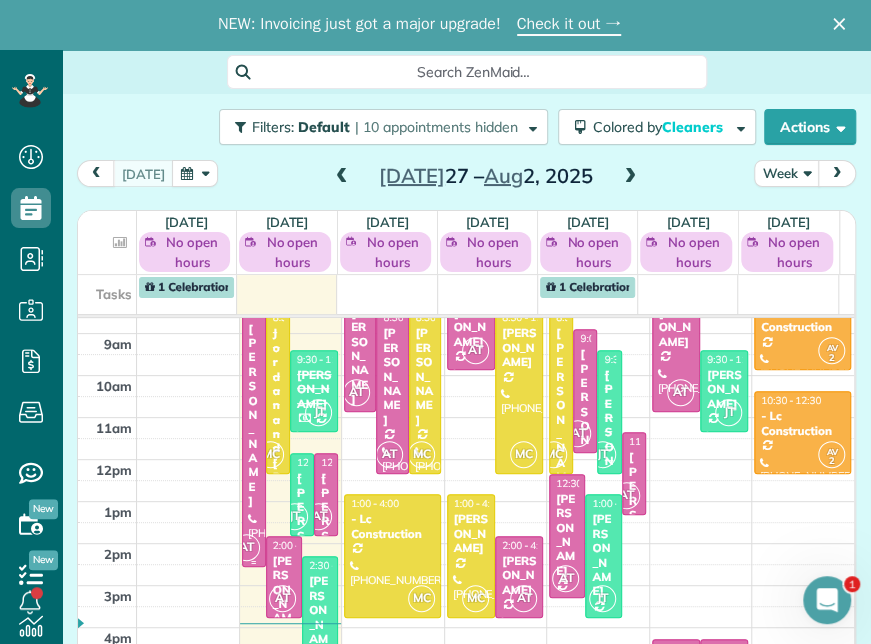 click on "[PERSON_NAME]" at bounding box center [254, 415] 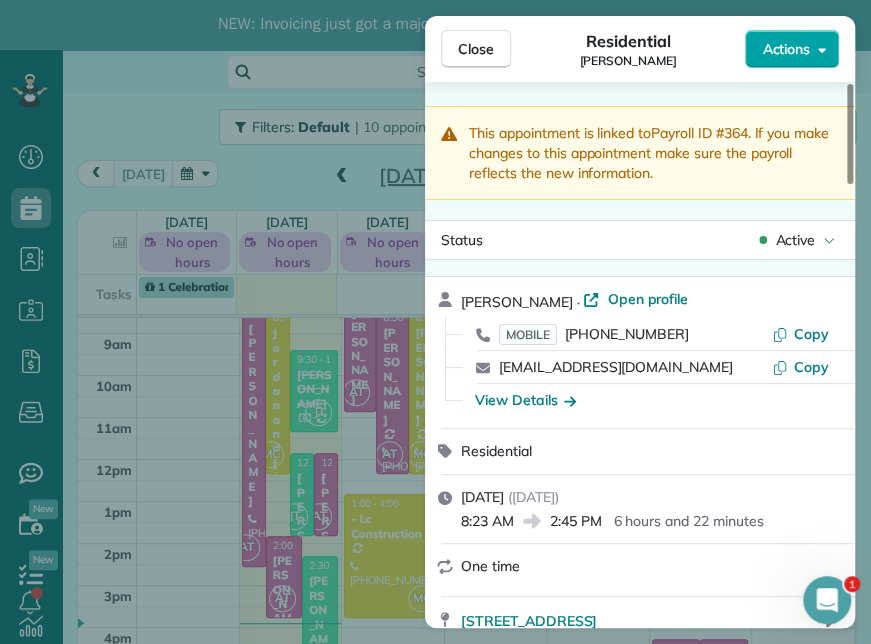 click 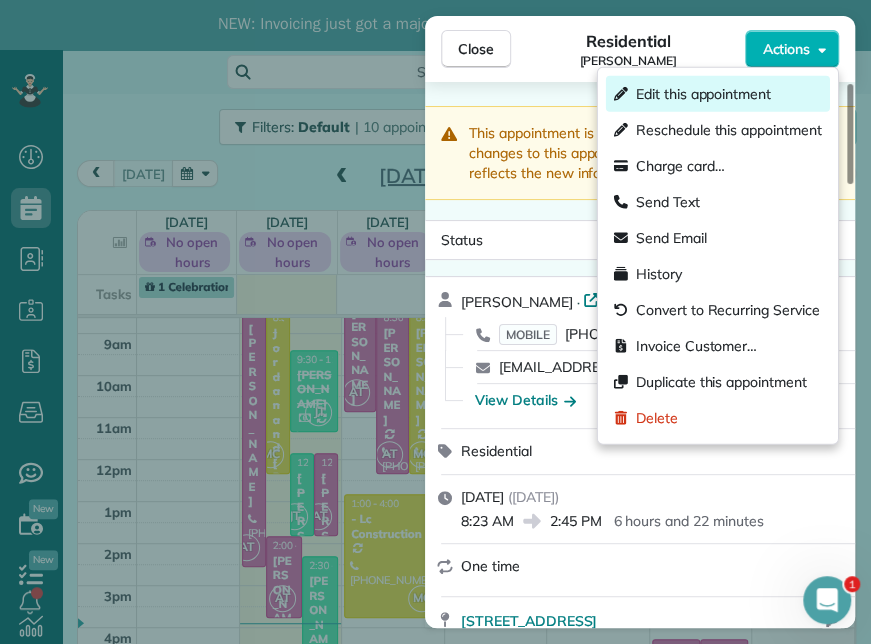 click on "Edit this appointment" at bounding box center [703, 94] 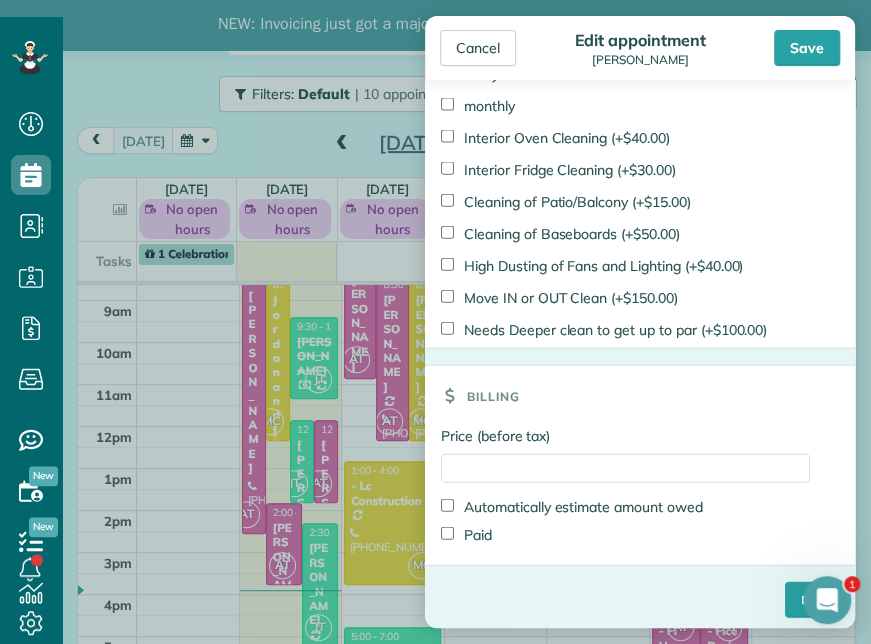 scroll, scrollTop: 50, scrollLeft: 0, axis: vertical 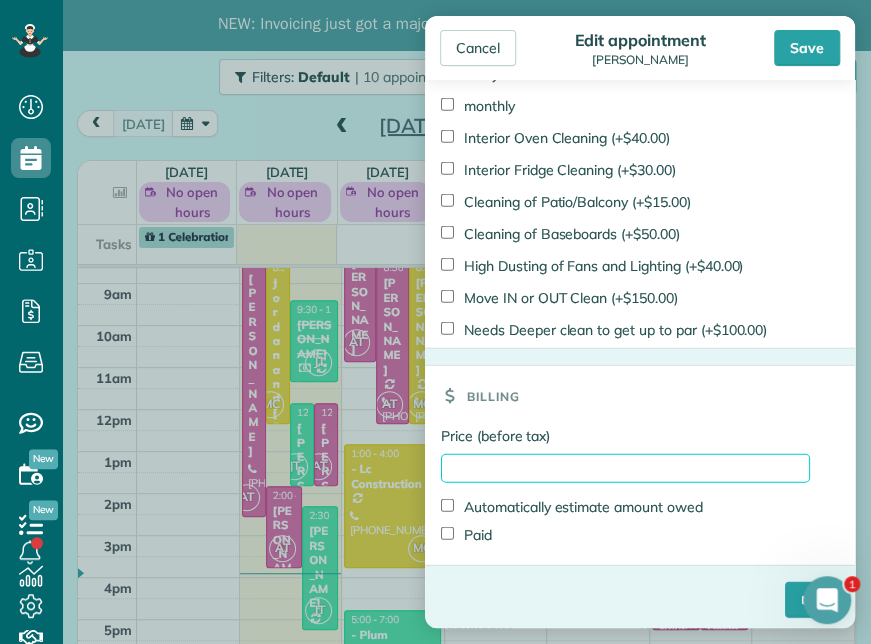 click on "Price (before tax)" at bounding box center (625, 468) 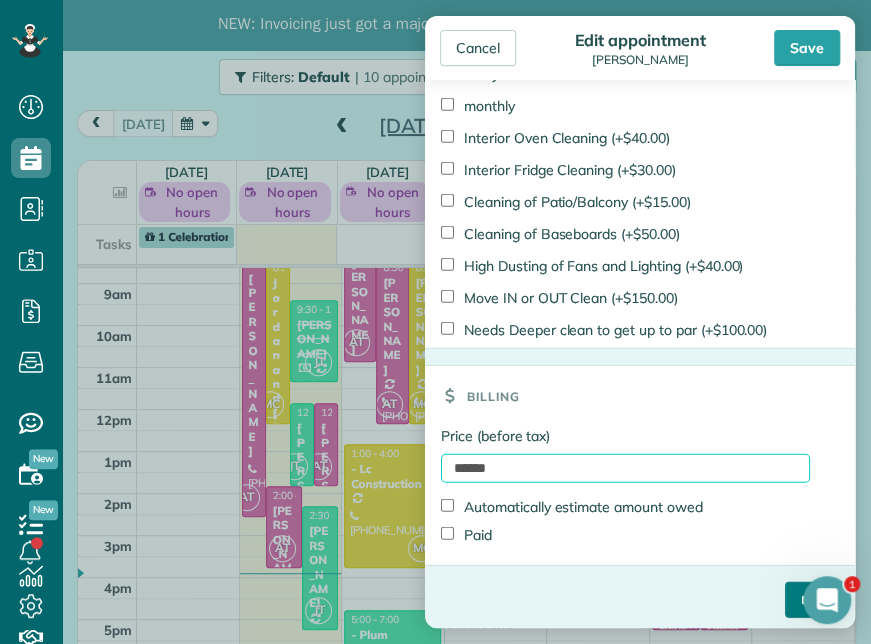 type on "******" 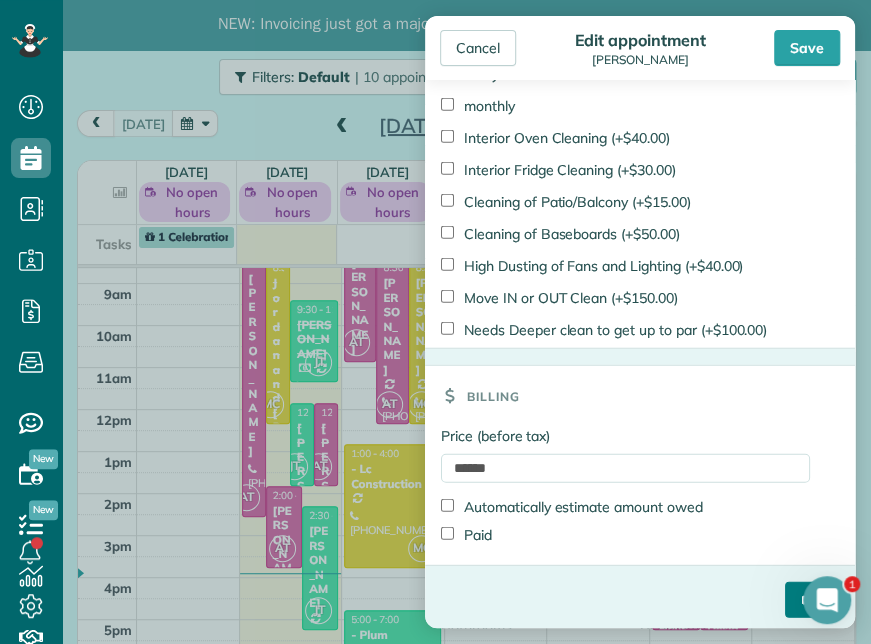 click on "****" at bounding box center [812, 600] 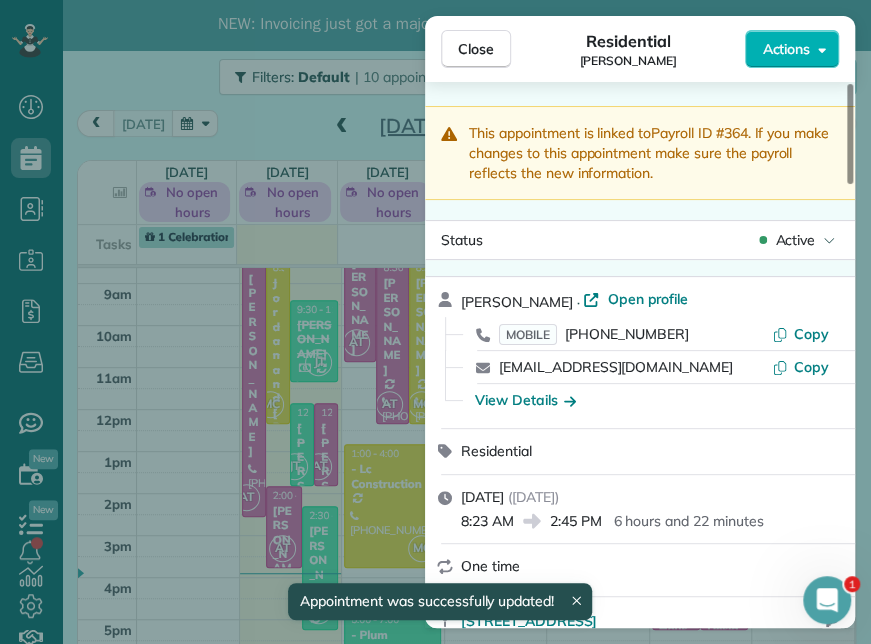 click on "Status Active" at bounding box center [640, 240] 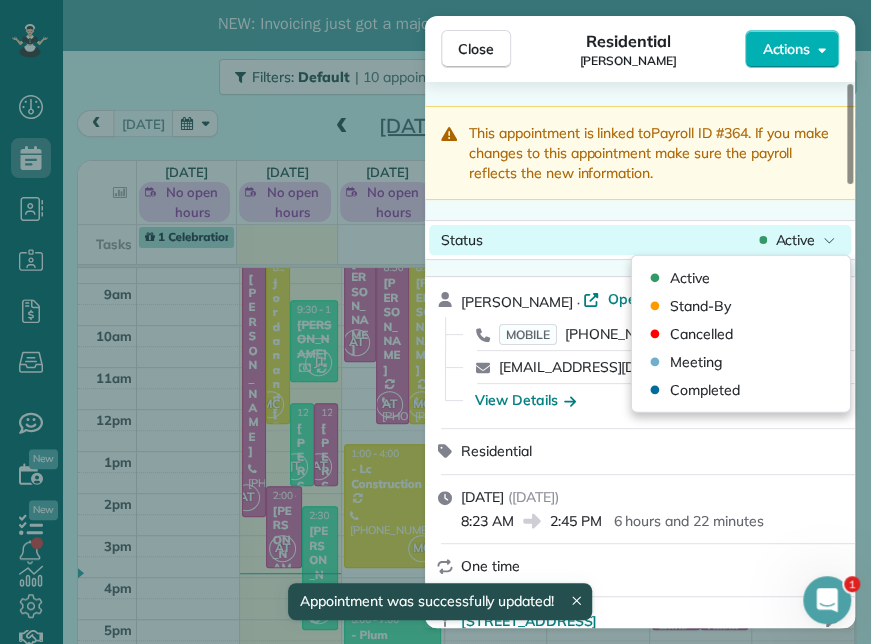 click on "Active" at bounding box center [795, 240] 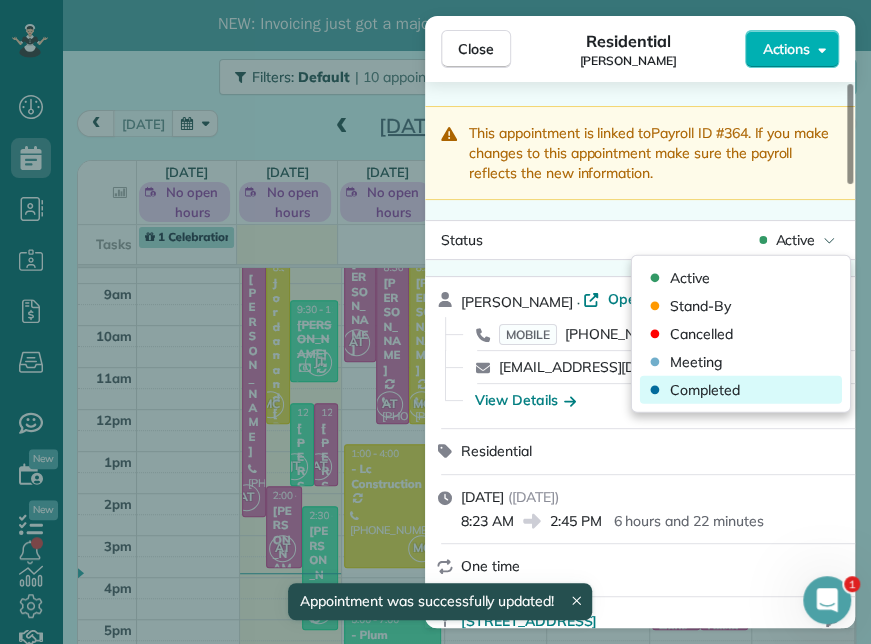 click on "Completed" at bounding box center (705, 390) 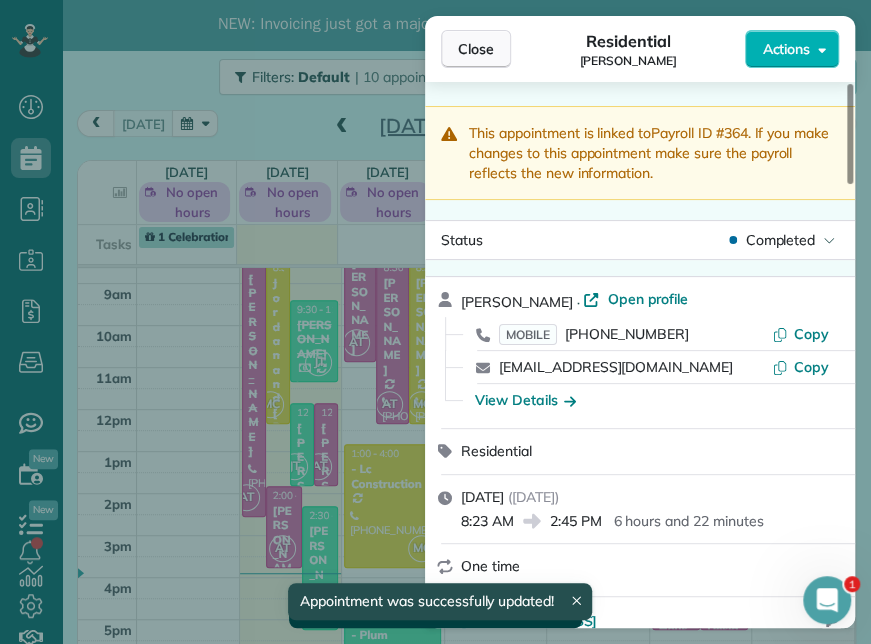 click on "Close" at bounding box center (476, 49) 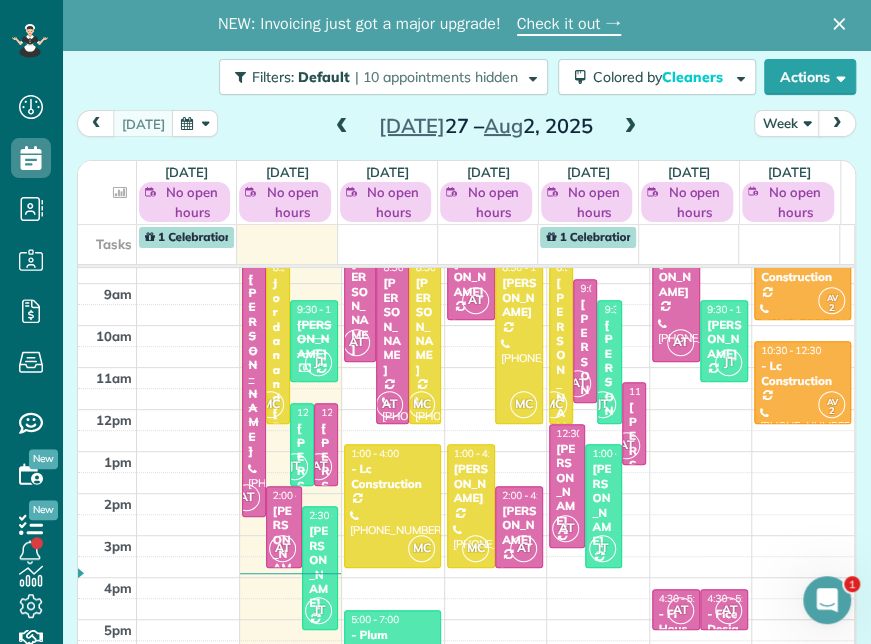 click at bounding box center (630, 127) 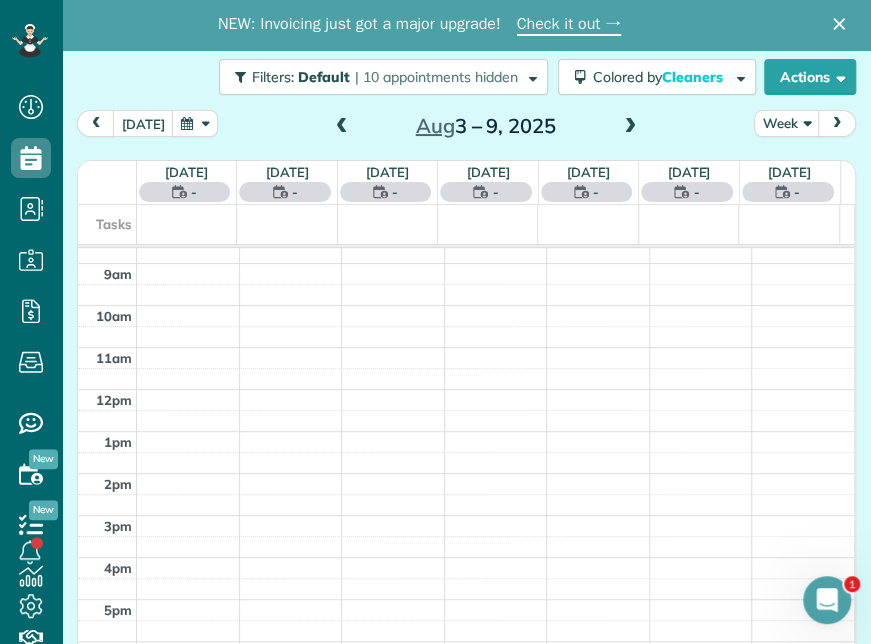 scroll, scrollTop: 208, scrollLeft: 0, axis: vertical 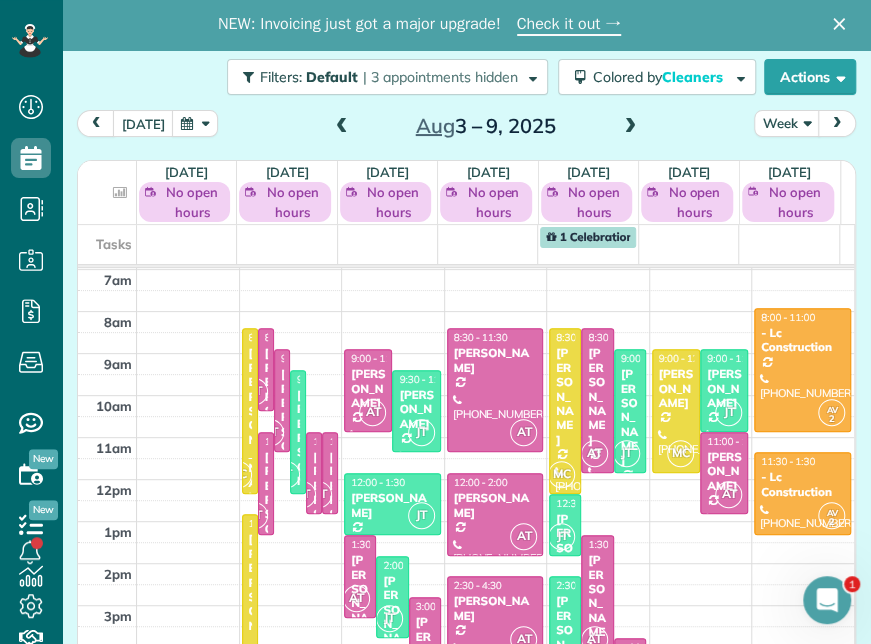 click at bounding box center (342, 127) 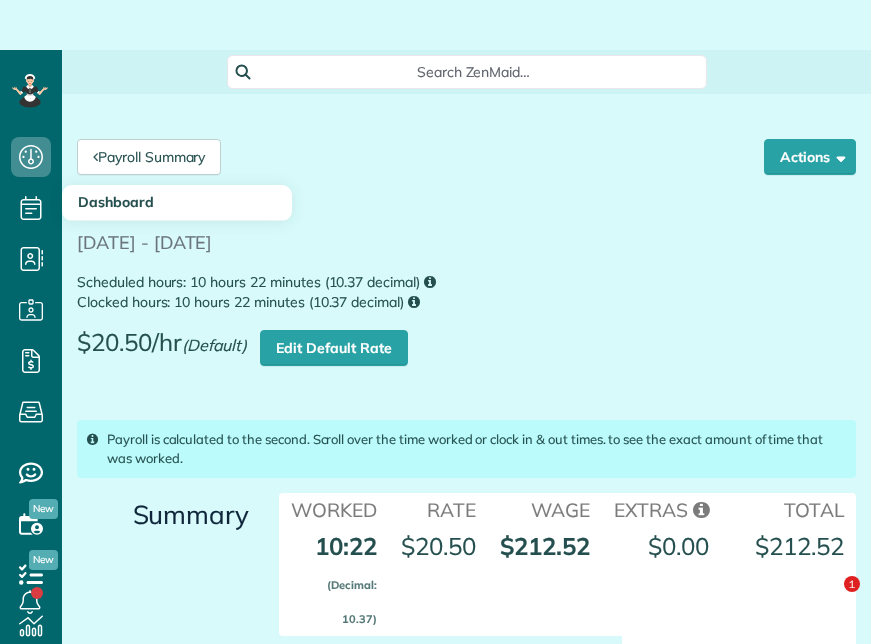 scroll, scrollTop: 0, scrollLeft: 0, axis: both 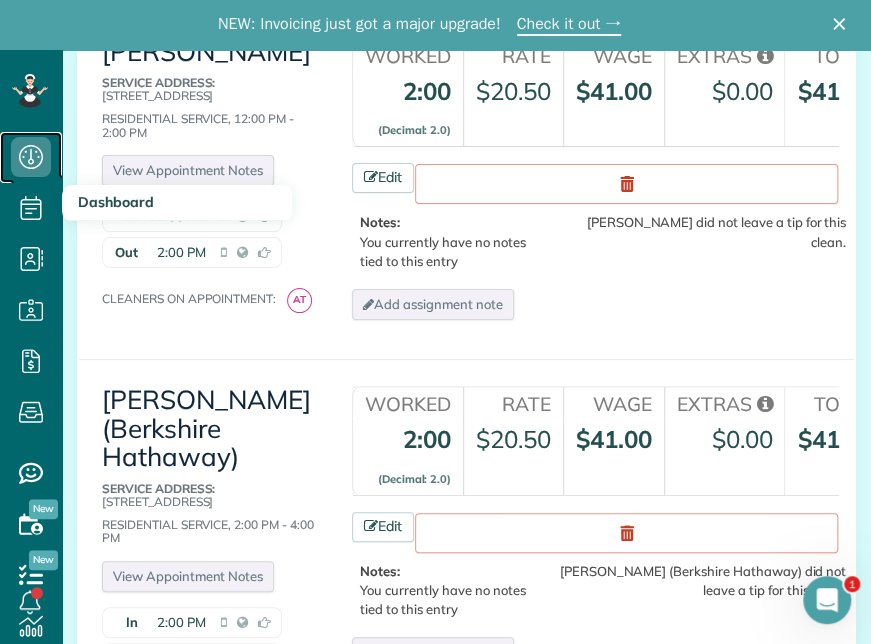click 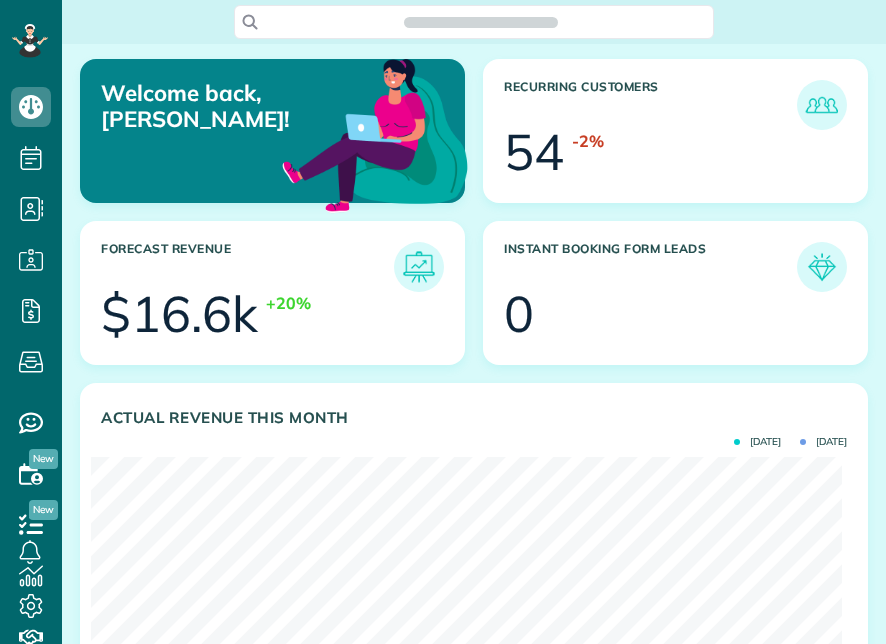 scroll, scrollTop: 0, scrollLeft: 0, axis: both 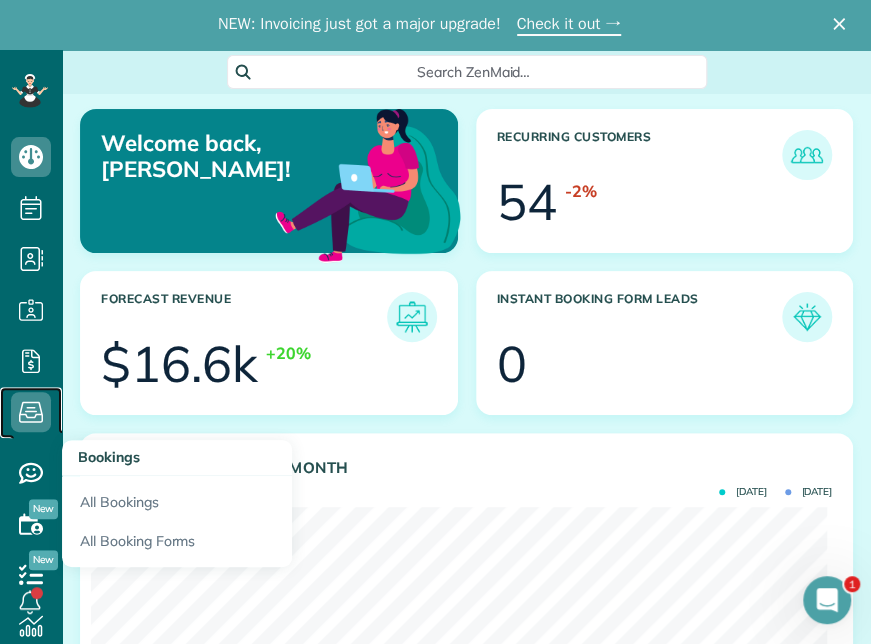 click 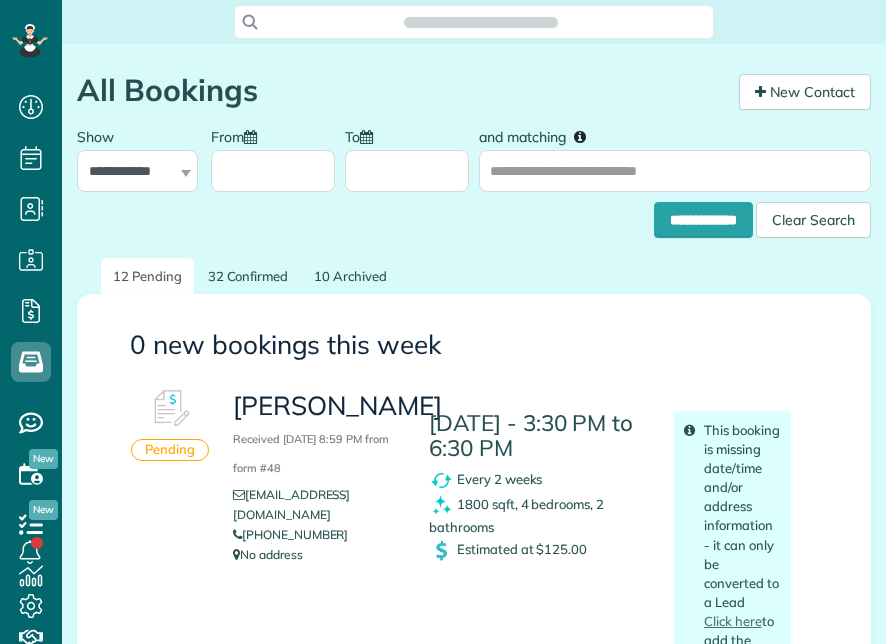 scroll, scrollTop: 0, scrollLeft: 0, axis: both 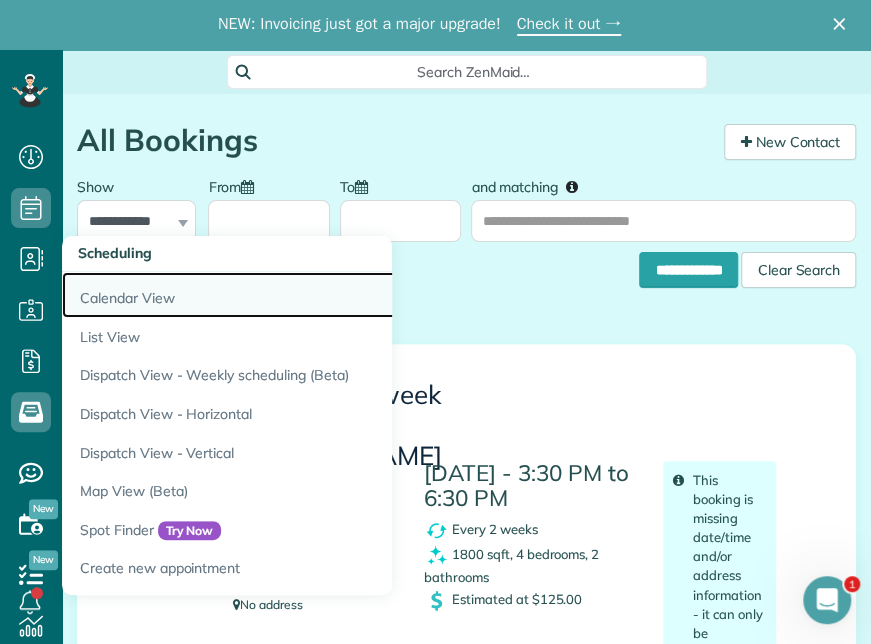 click on "Calendar View" at bounding box center [312, 295] 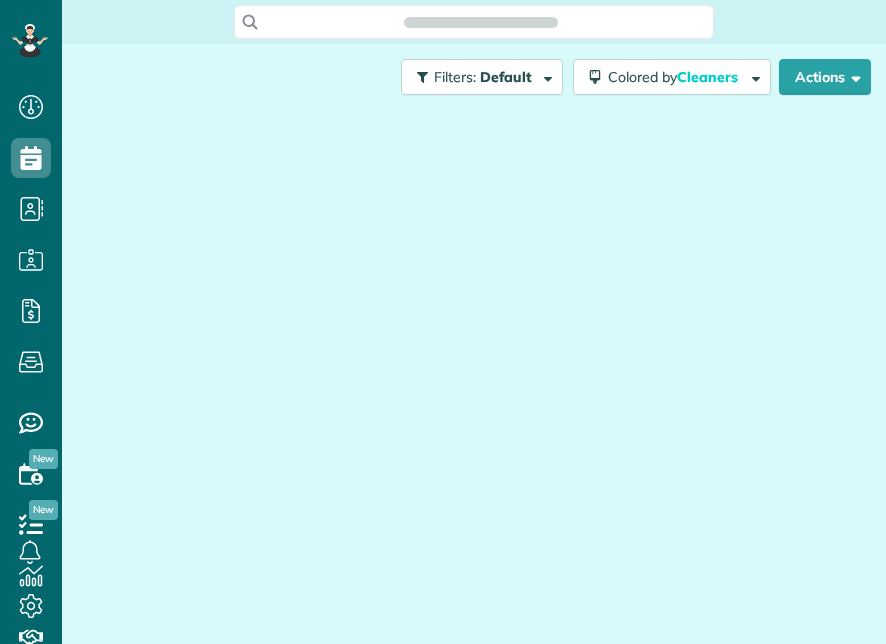 scroll, scrollTop: 0, scrollLeft: 0, axis: both 